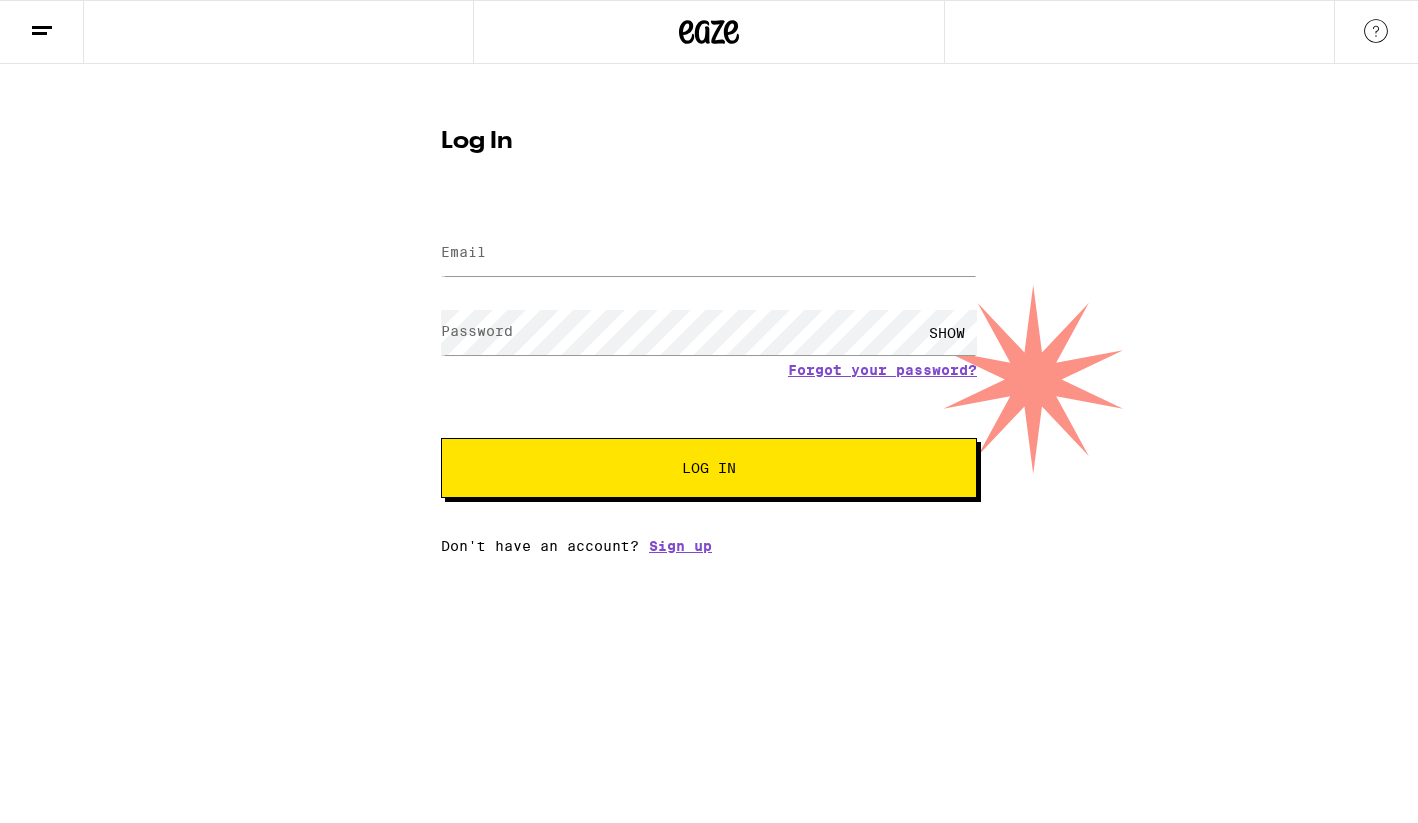 scroll, scrollTop: 0, scrollLeft: 0, axis: both 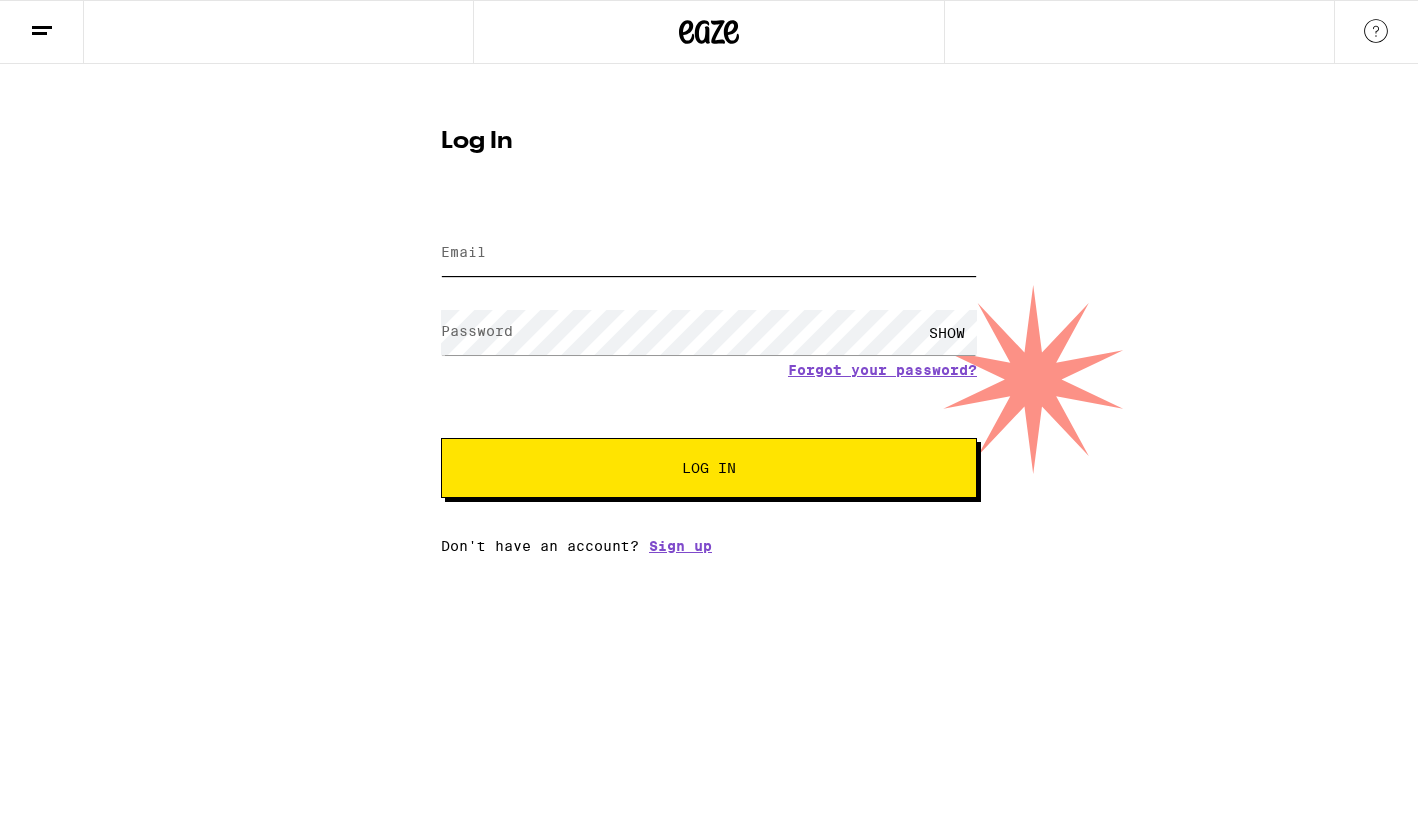 type on "[EMAIL]" 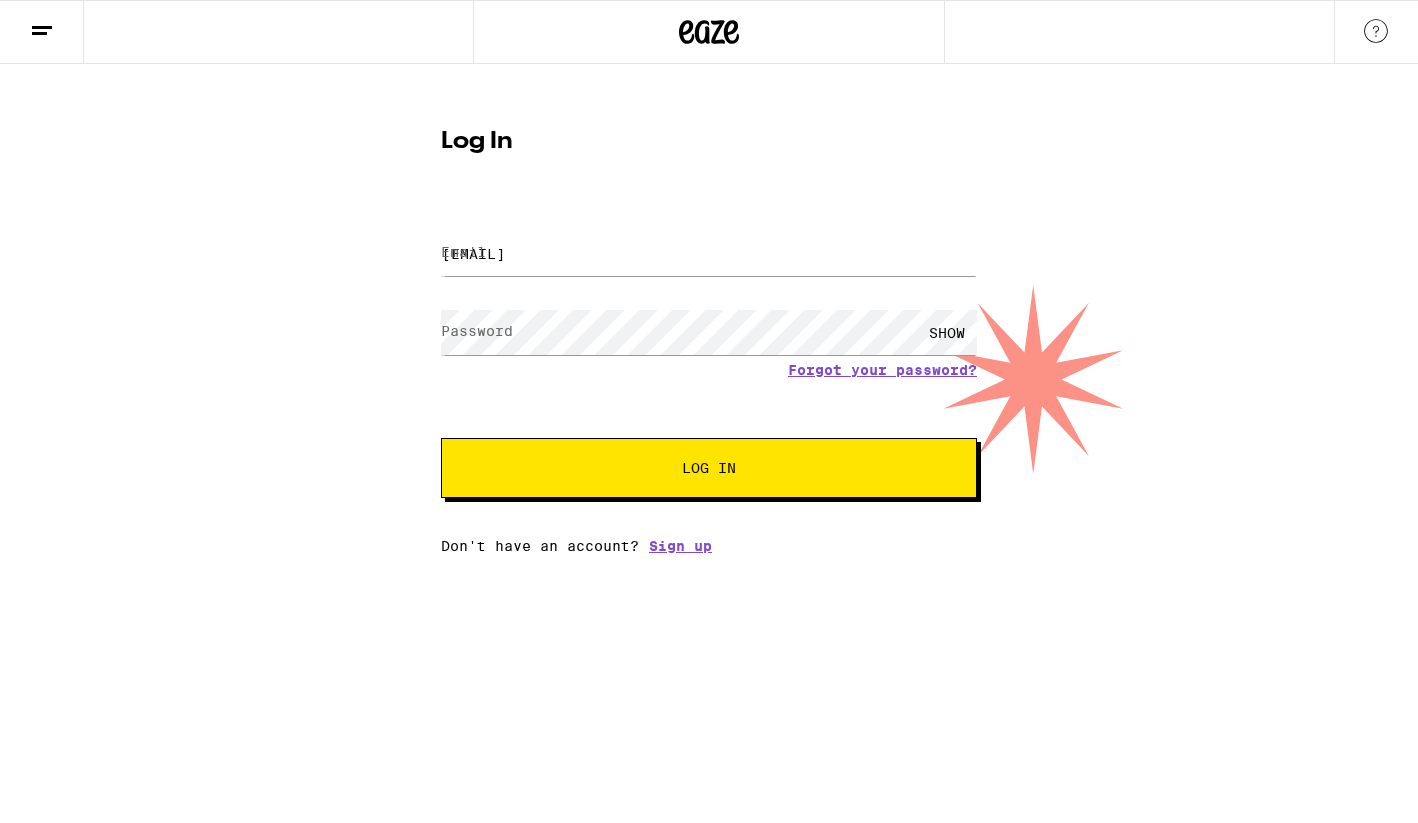 click on "Log In" at bounding box center (709, 468) 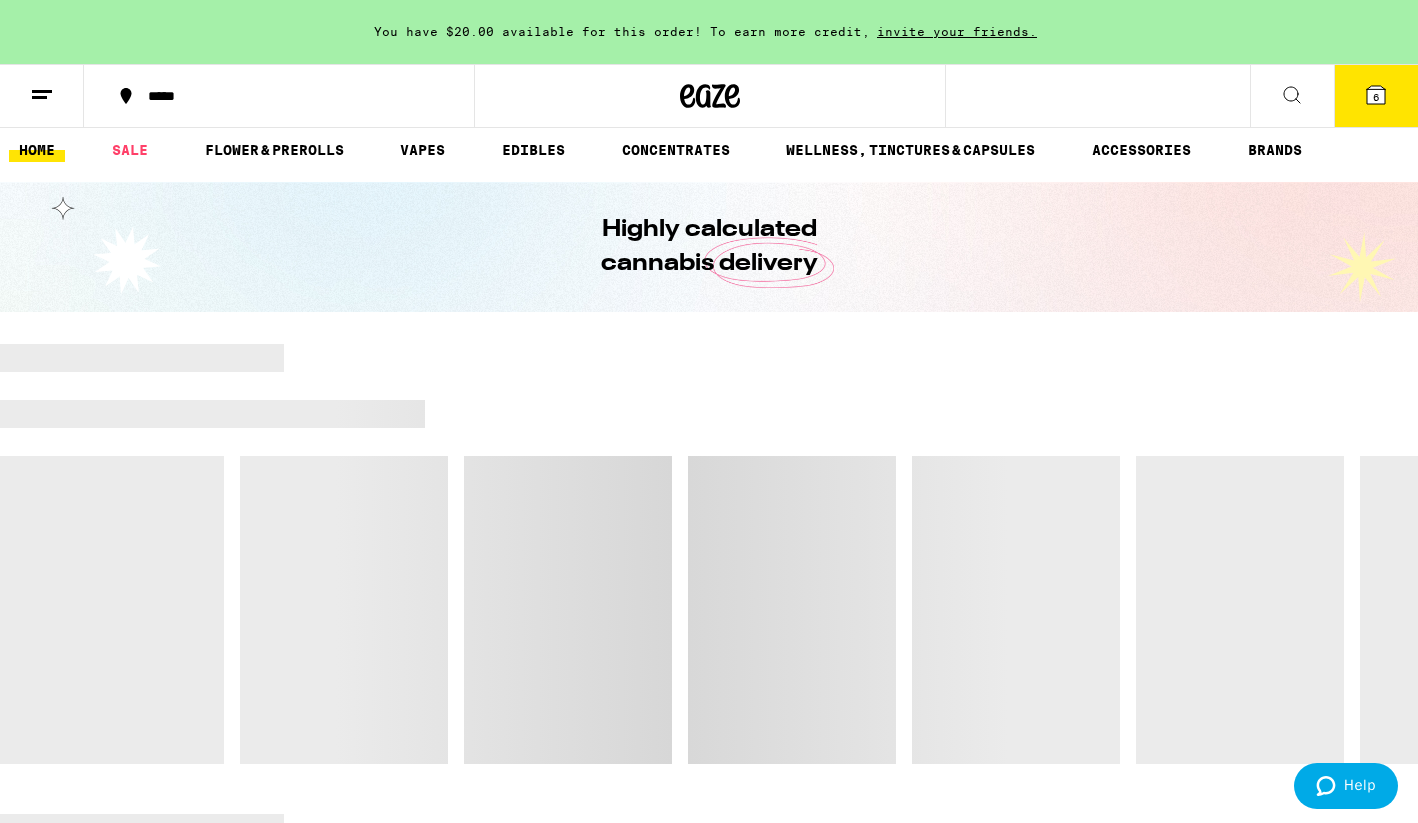 scroll, scrollTop: 18, scrollLeft: 0, axis: vertical 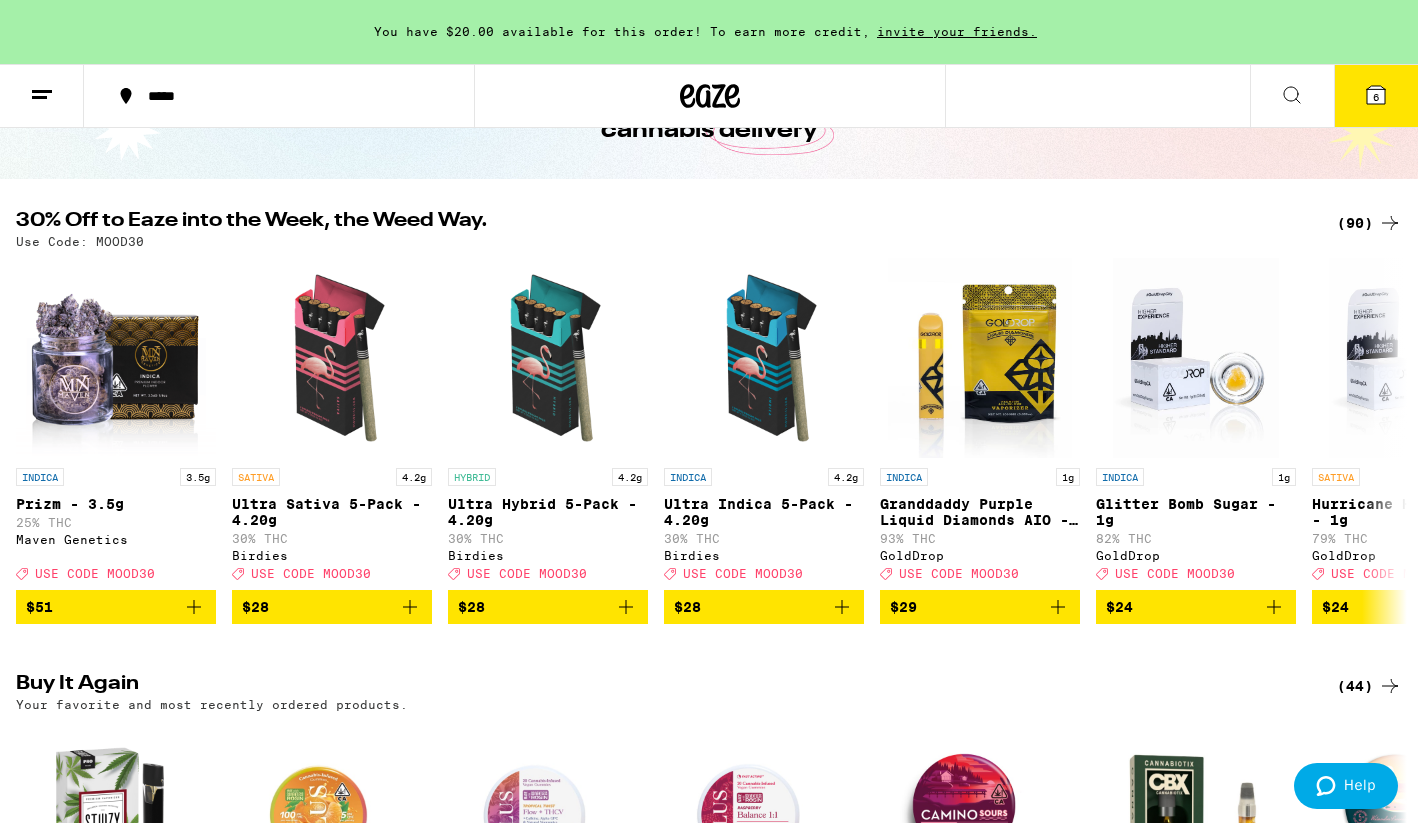click 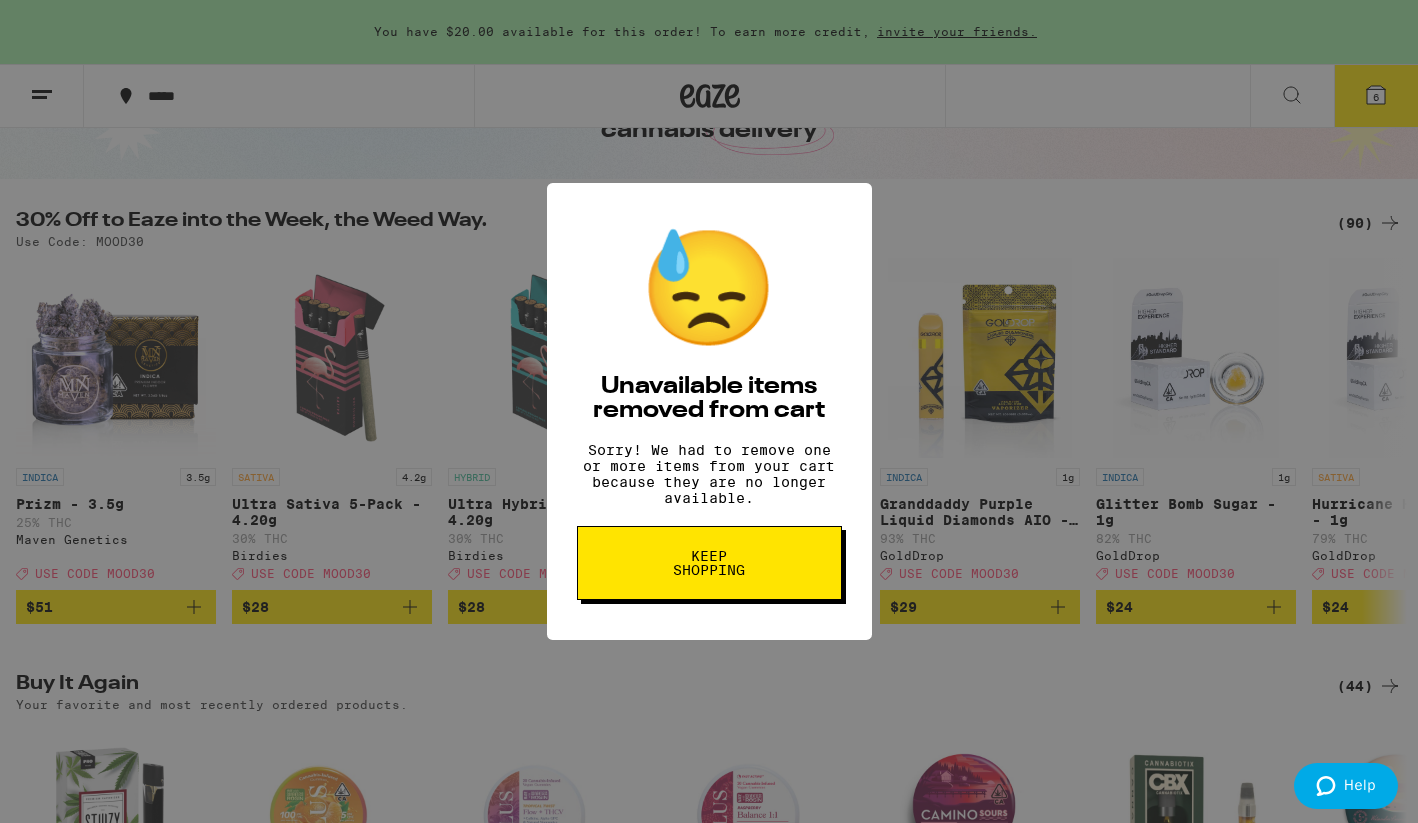 click on "Keep Shopping" at bounding box center (709, 563) 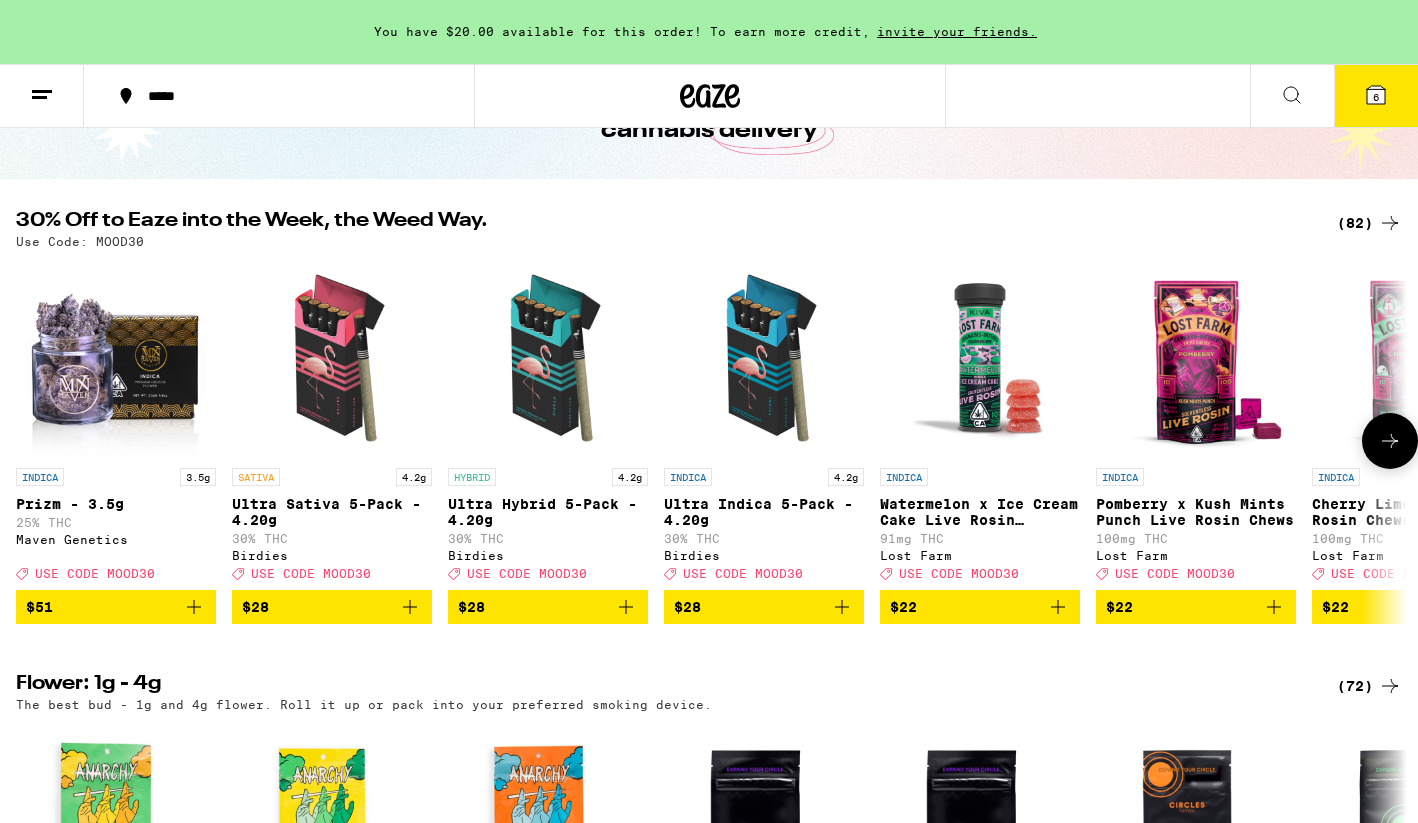 scroll, scrollTop: 143, scrollLeft: 0, axis: vertical 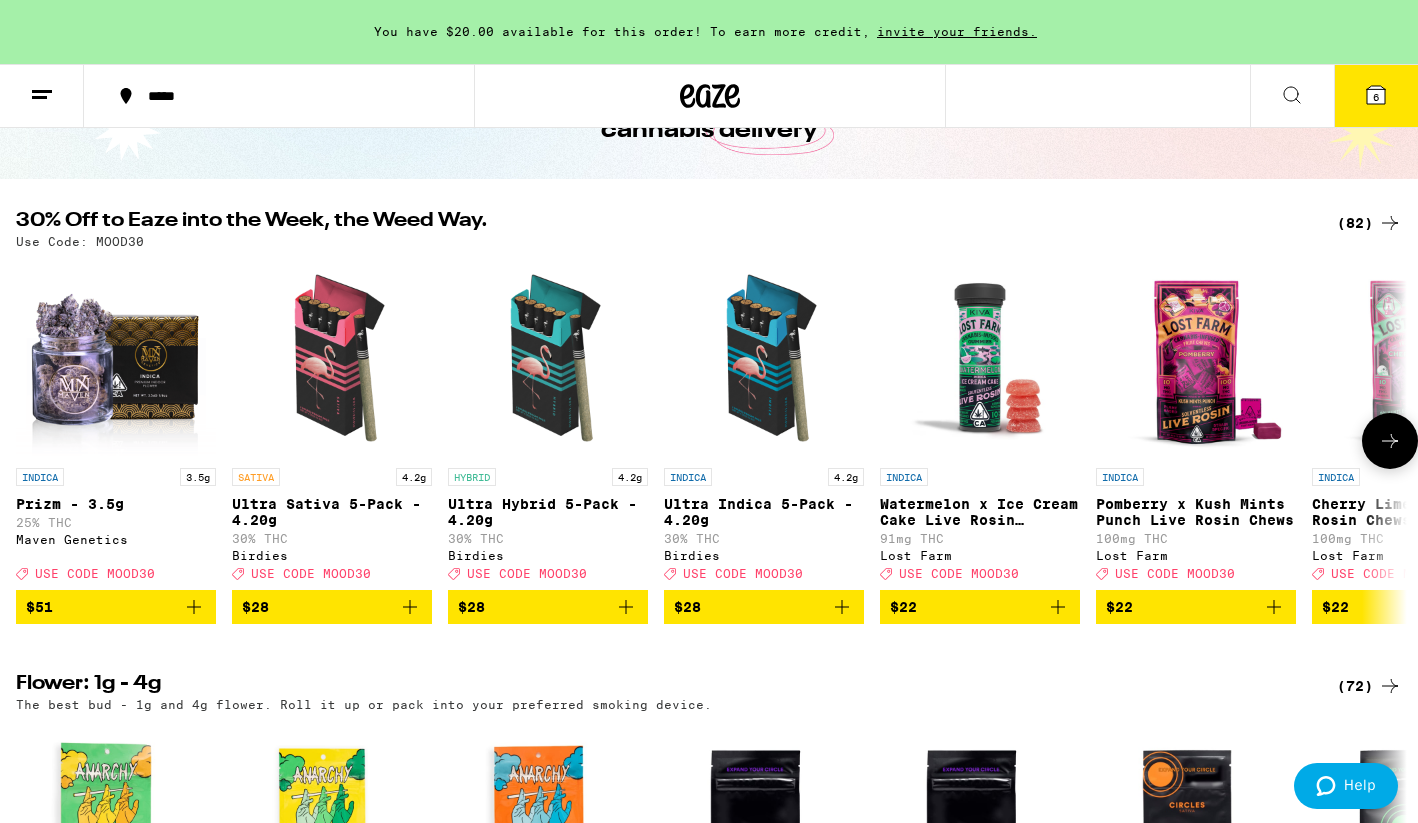 click 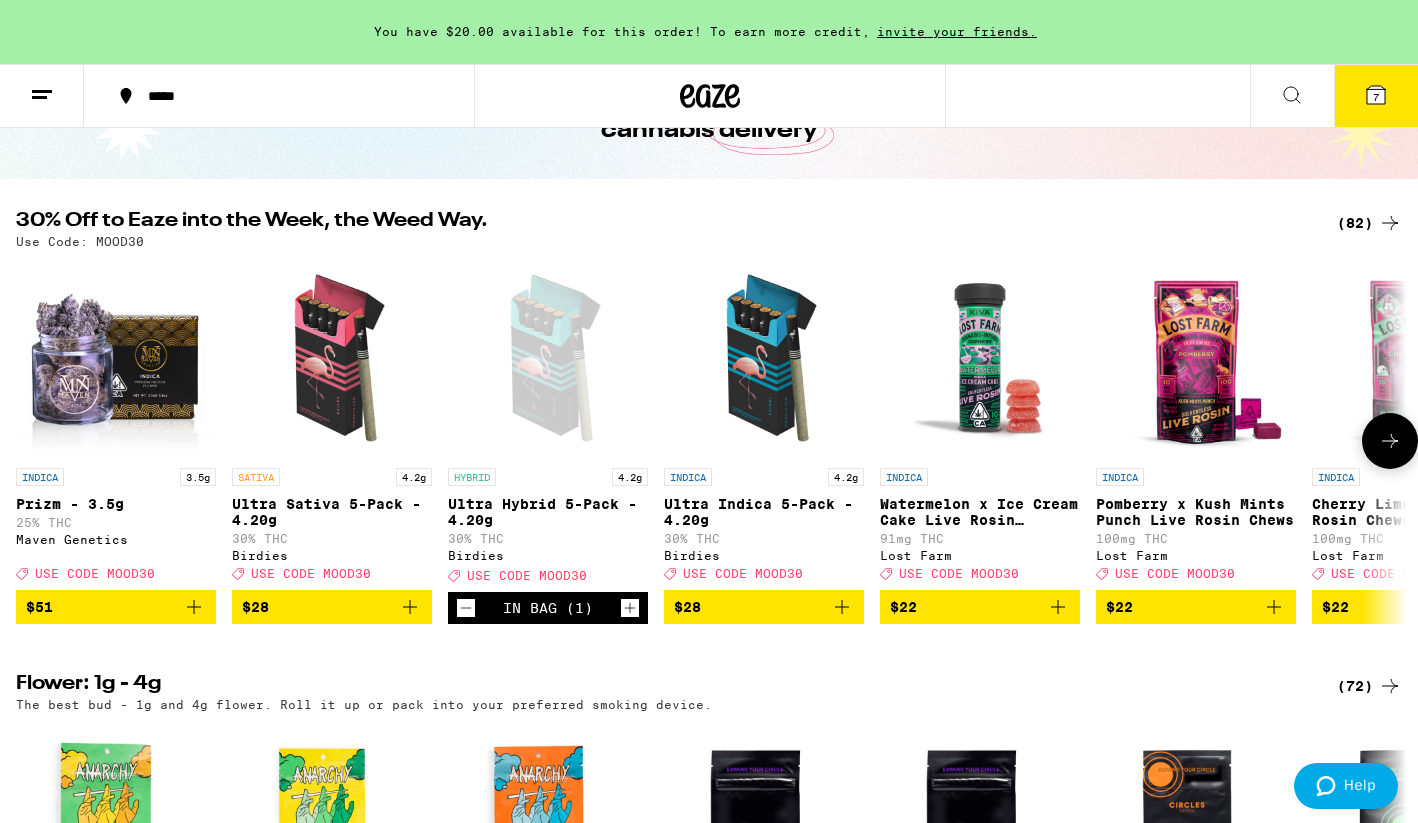 scroll, scrollTop: 177, scrollLeft: 0, axis: vertical 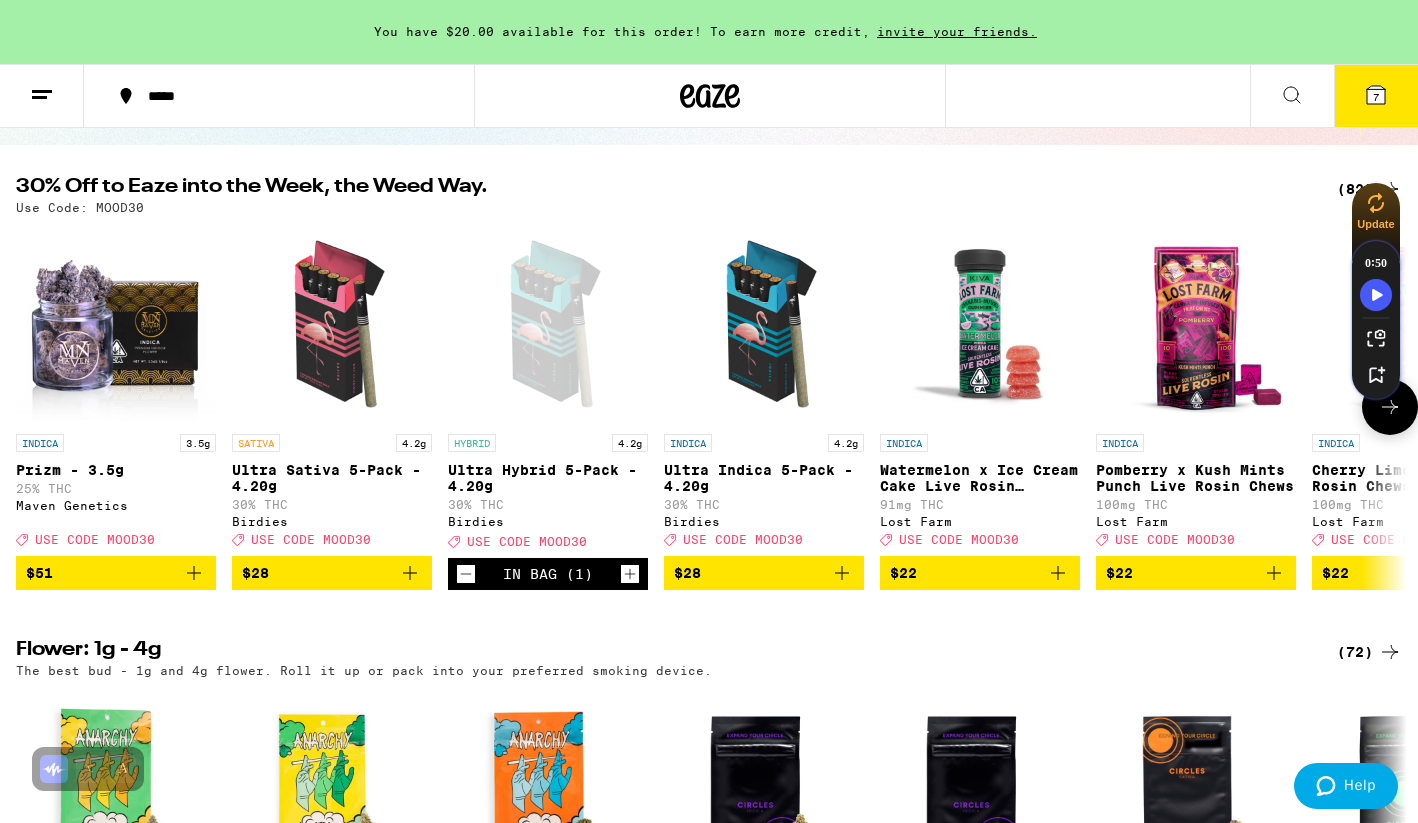 click 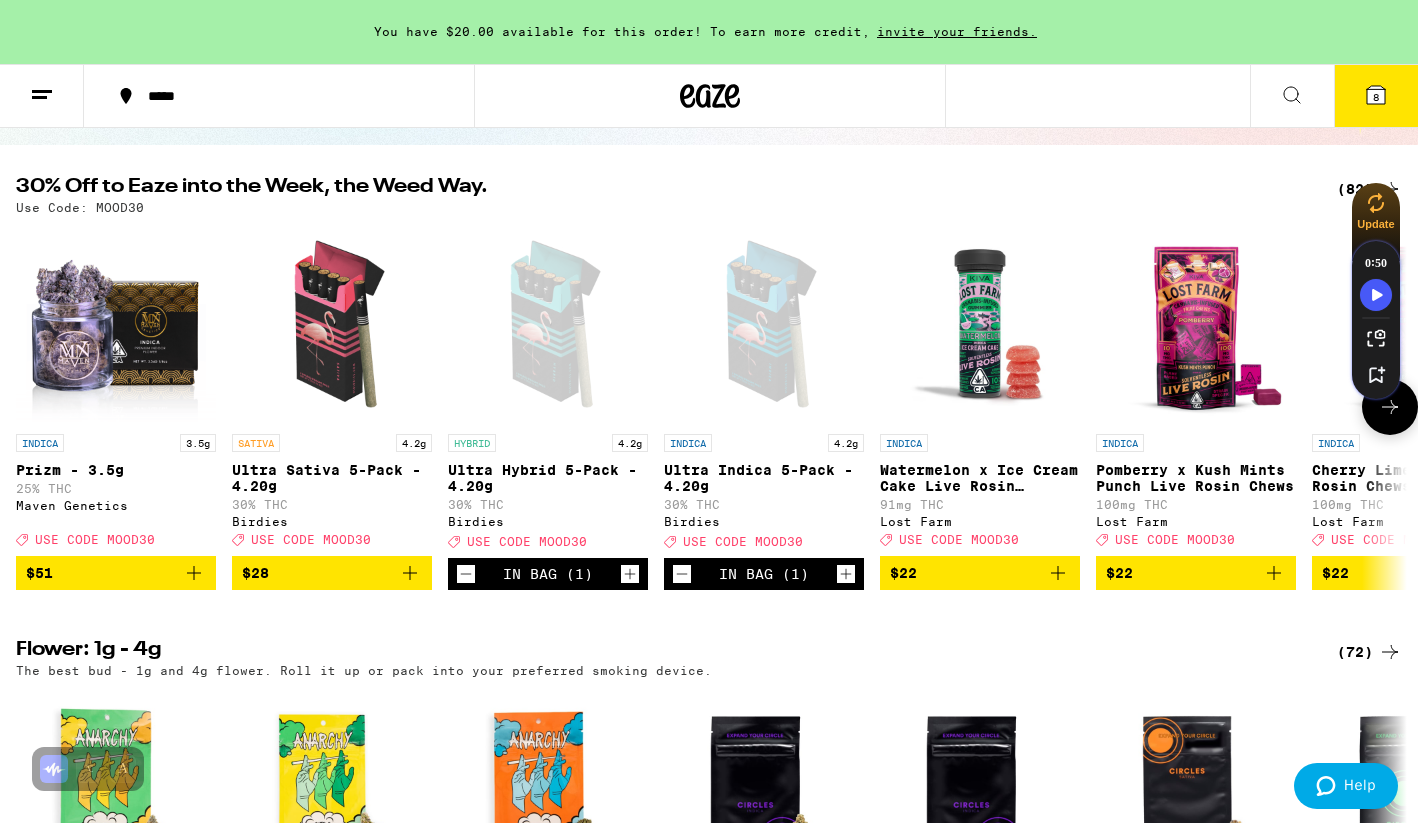 click 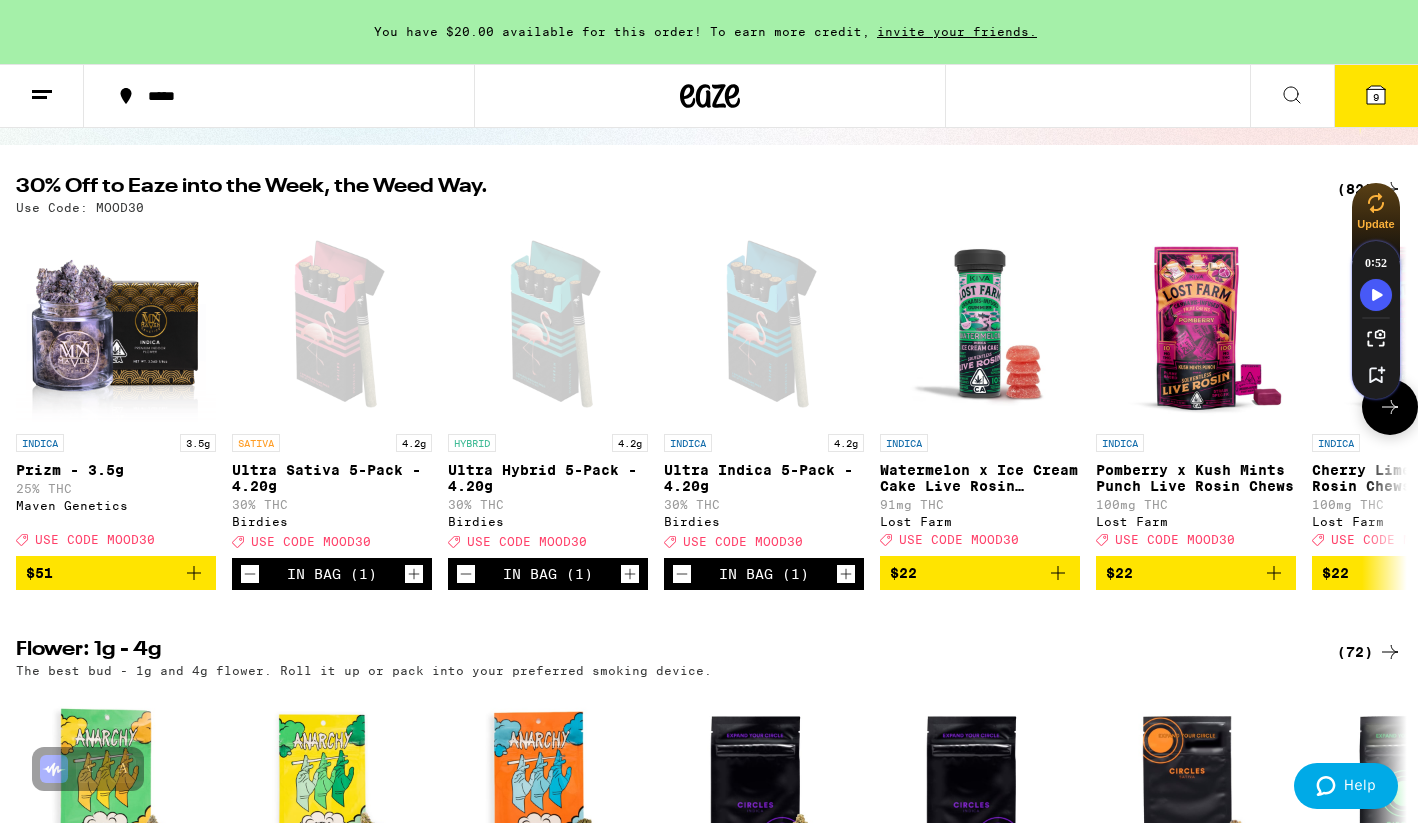 click 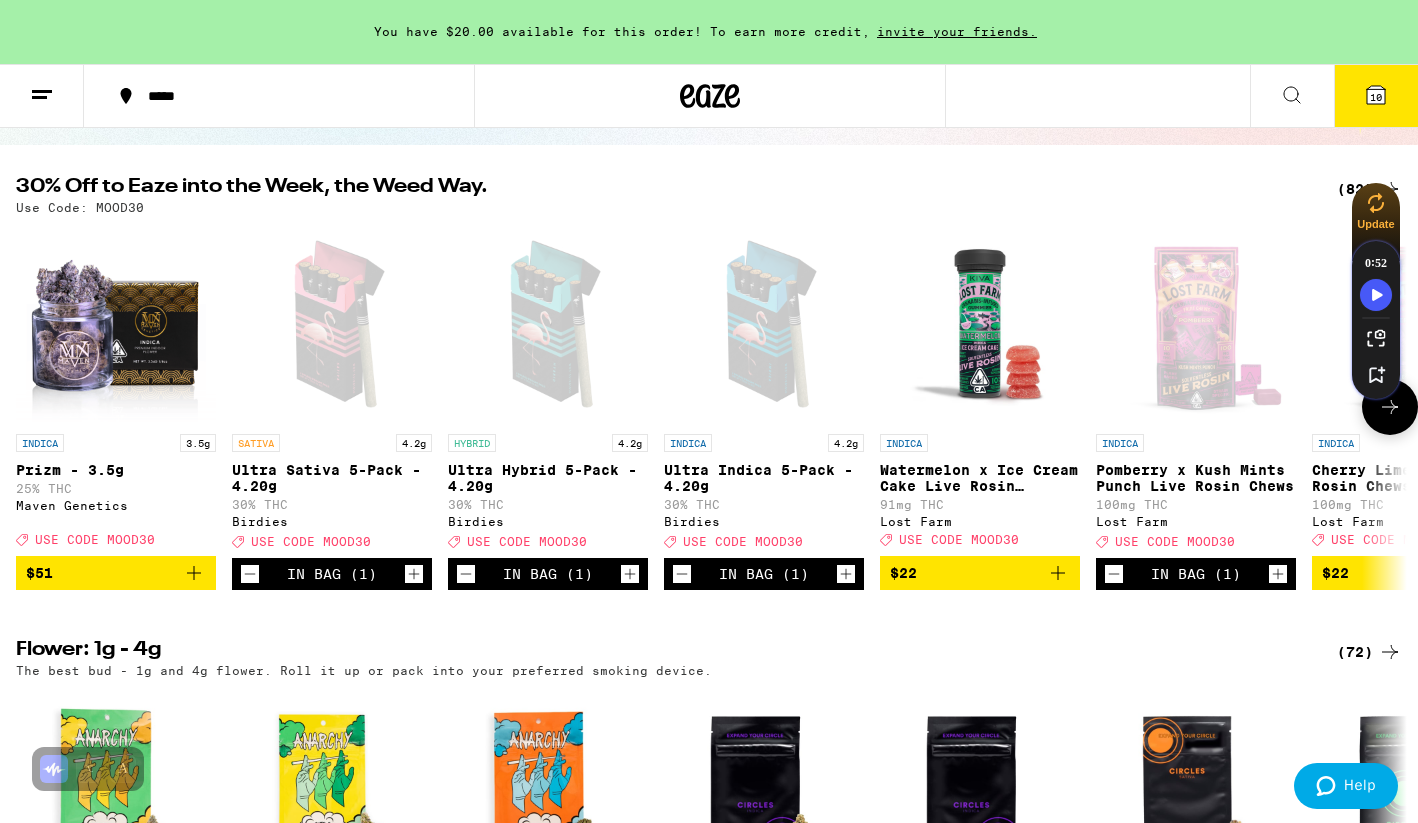 scroll, scrollTop: 0, scrollLeft: 258, axis: horizontal 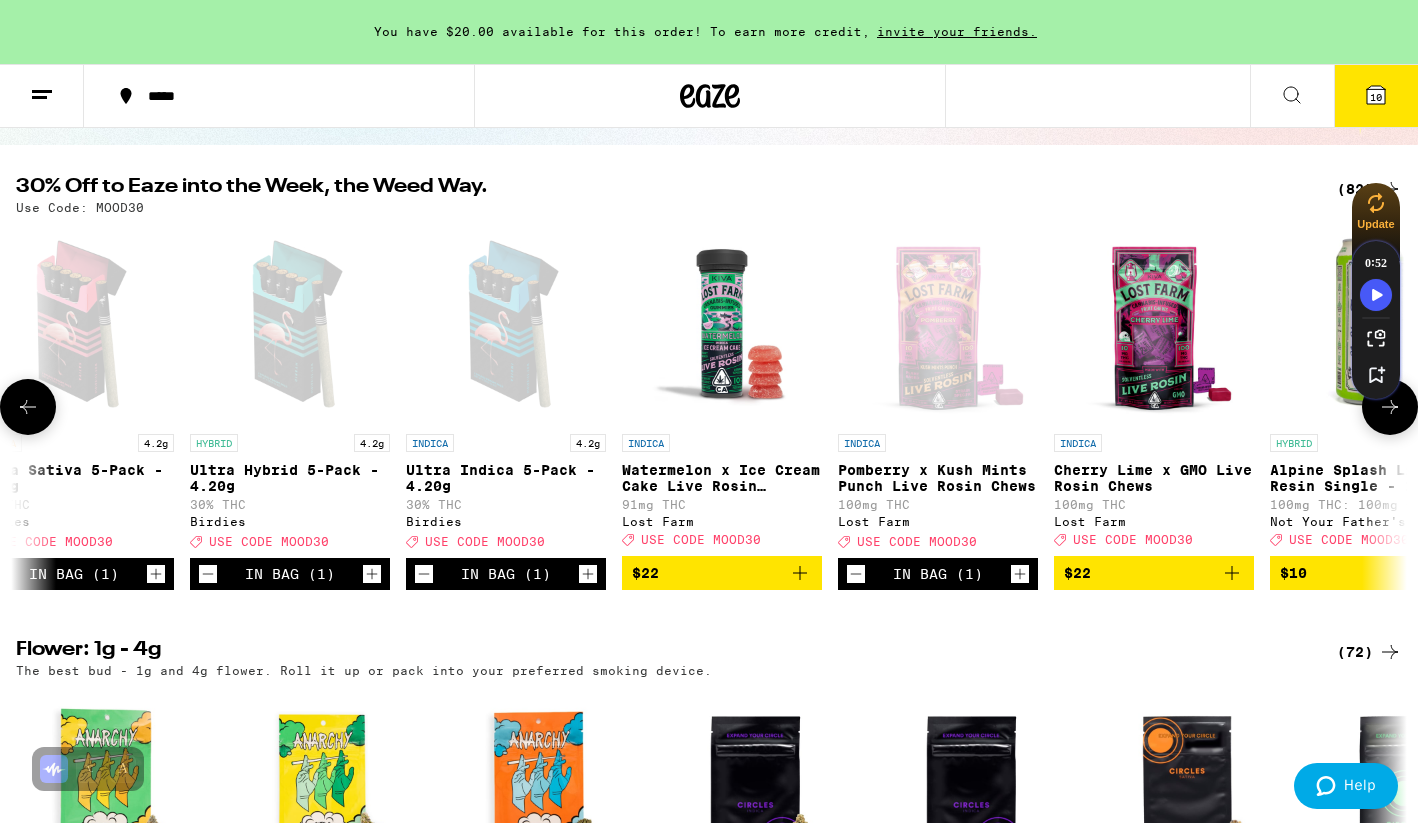 click 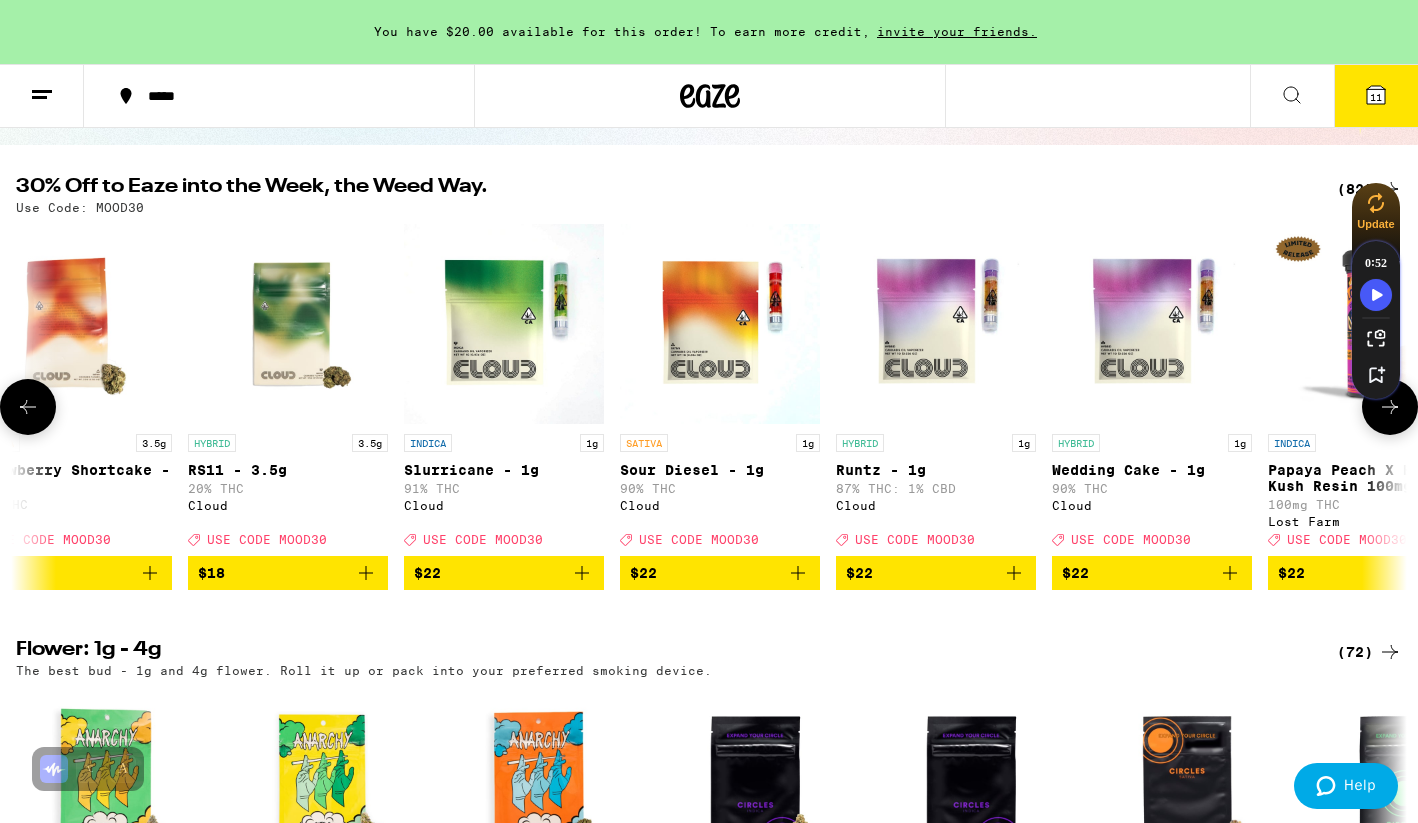 scroll, scrollTop: 0, scrollLeft: 2749, axis: horizontal 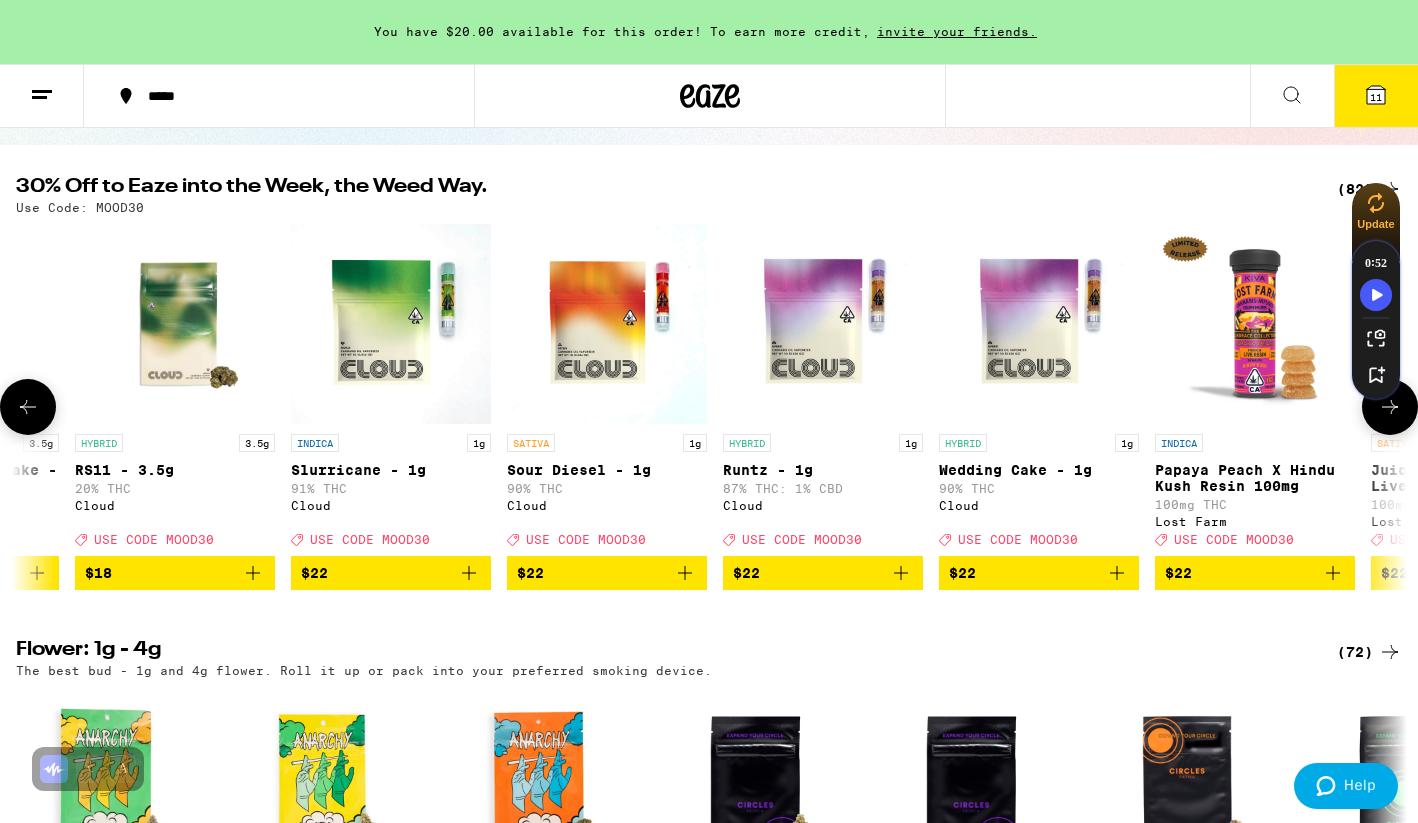 click on "(82)" at bounding box center (1369, 189) 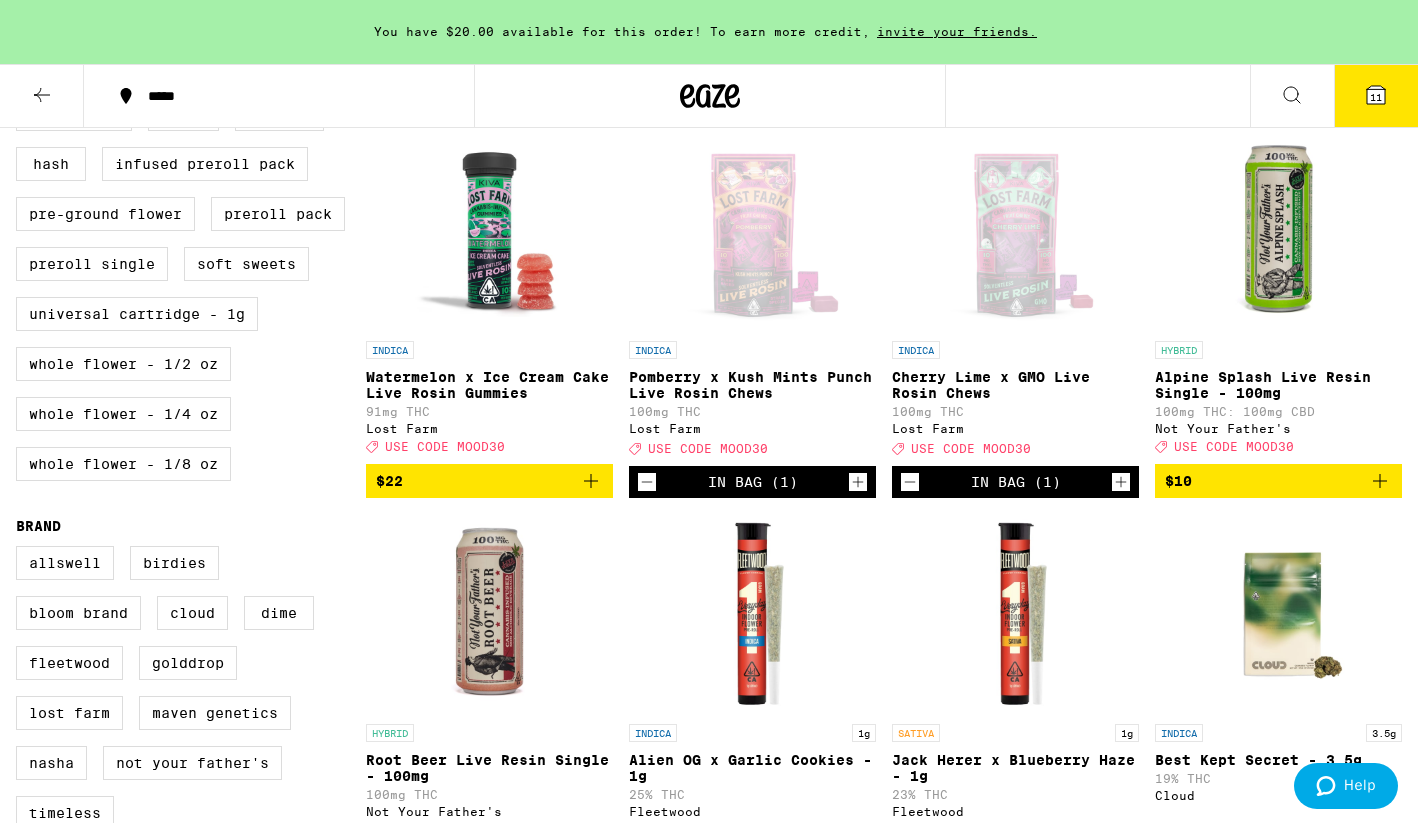 scroll, scrollTop: 566, scrollLeft: 0, axis: vertical 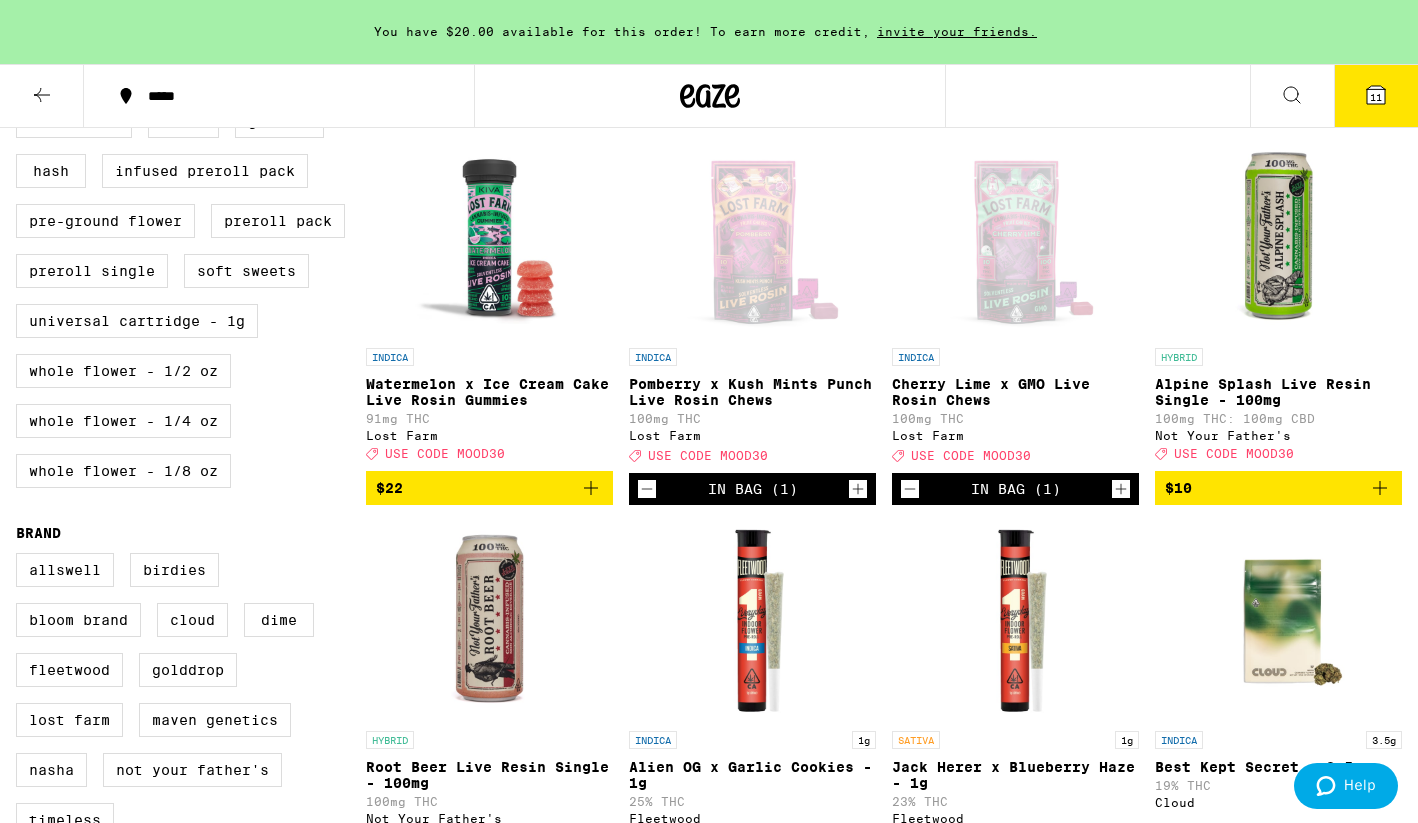 click 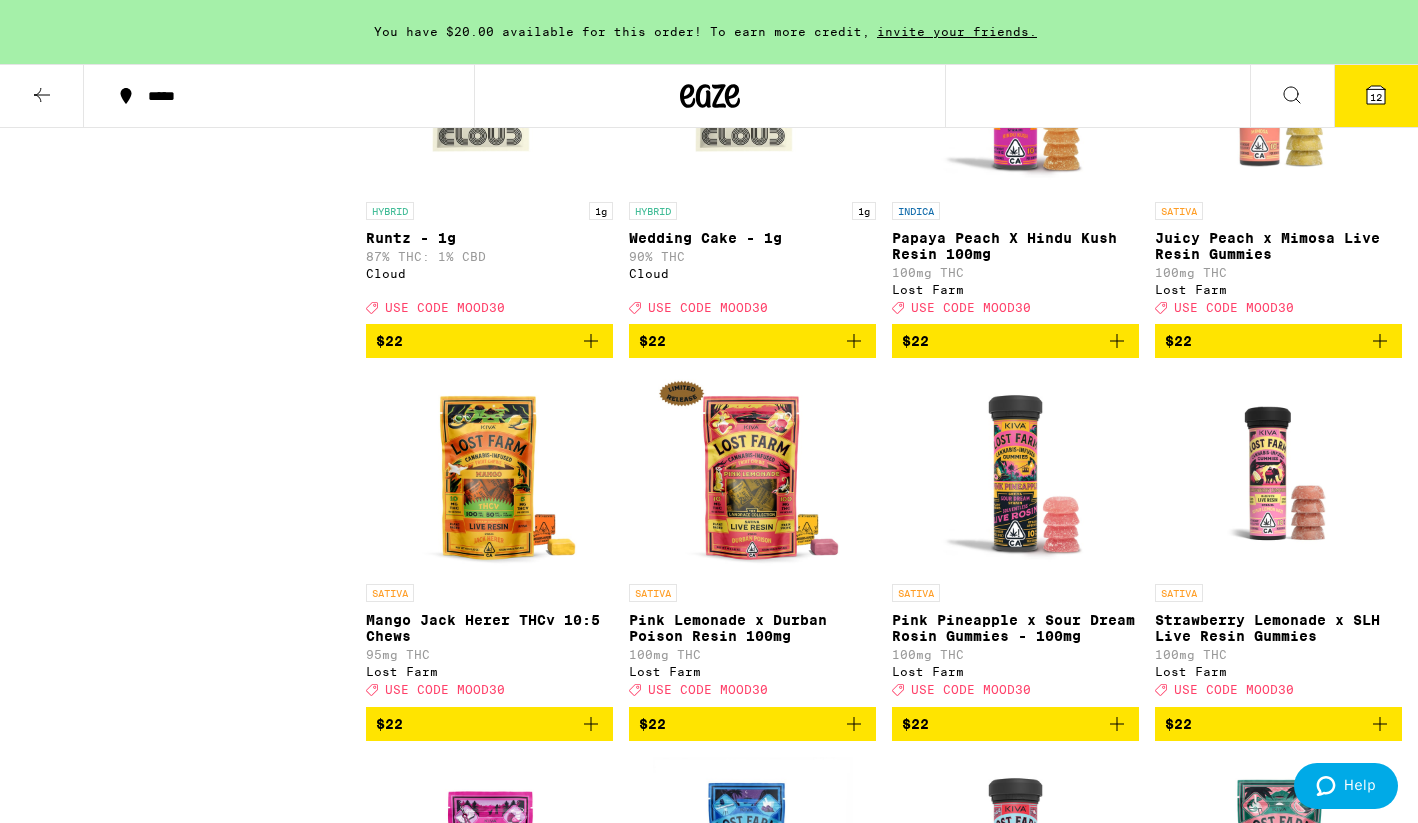 scroll, scrollTop: 1863, scrollLeft: 0, axis: vertical 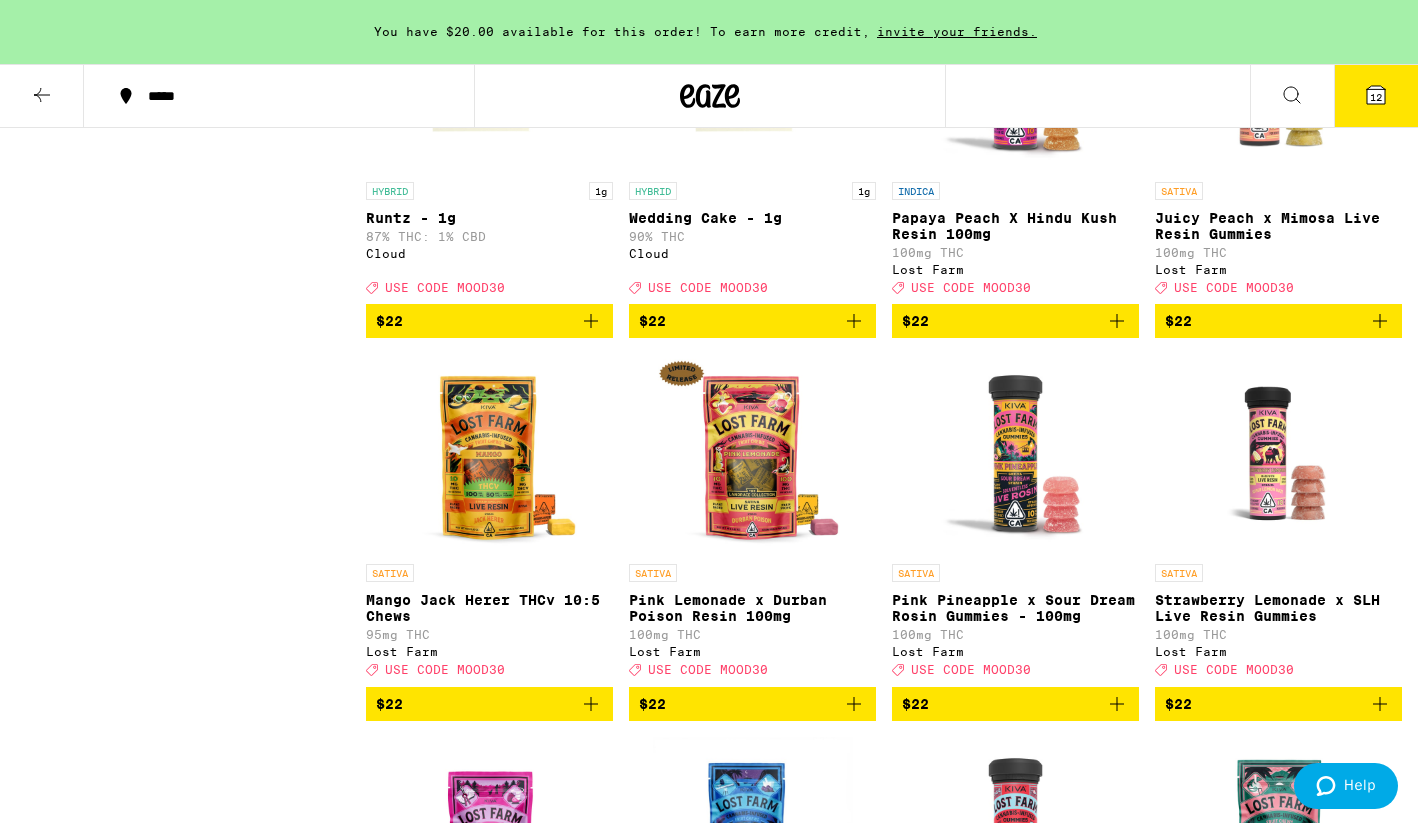 click 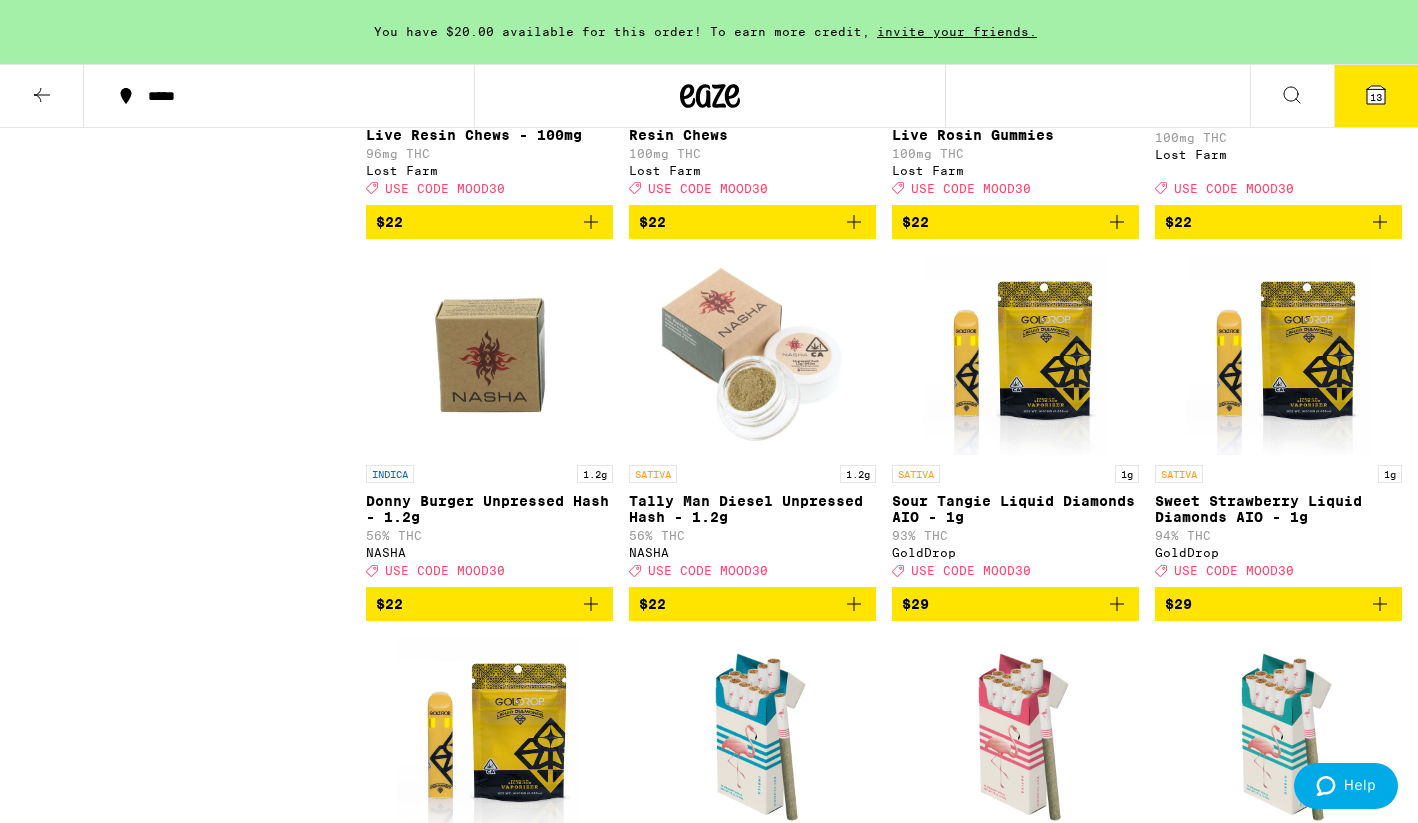 scroll, scrollTop: 2751, scrollLeft: 0, axis: vertical 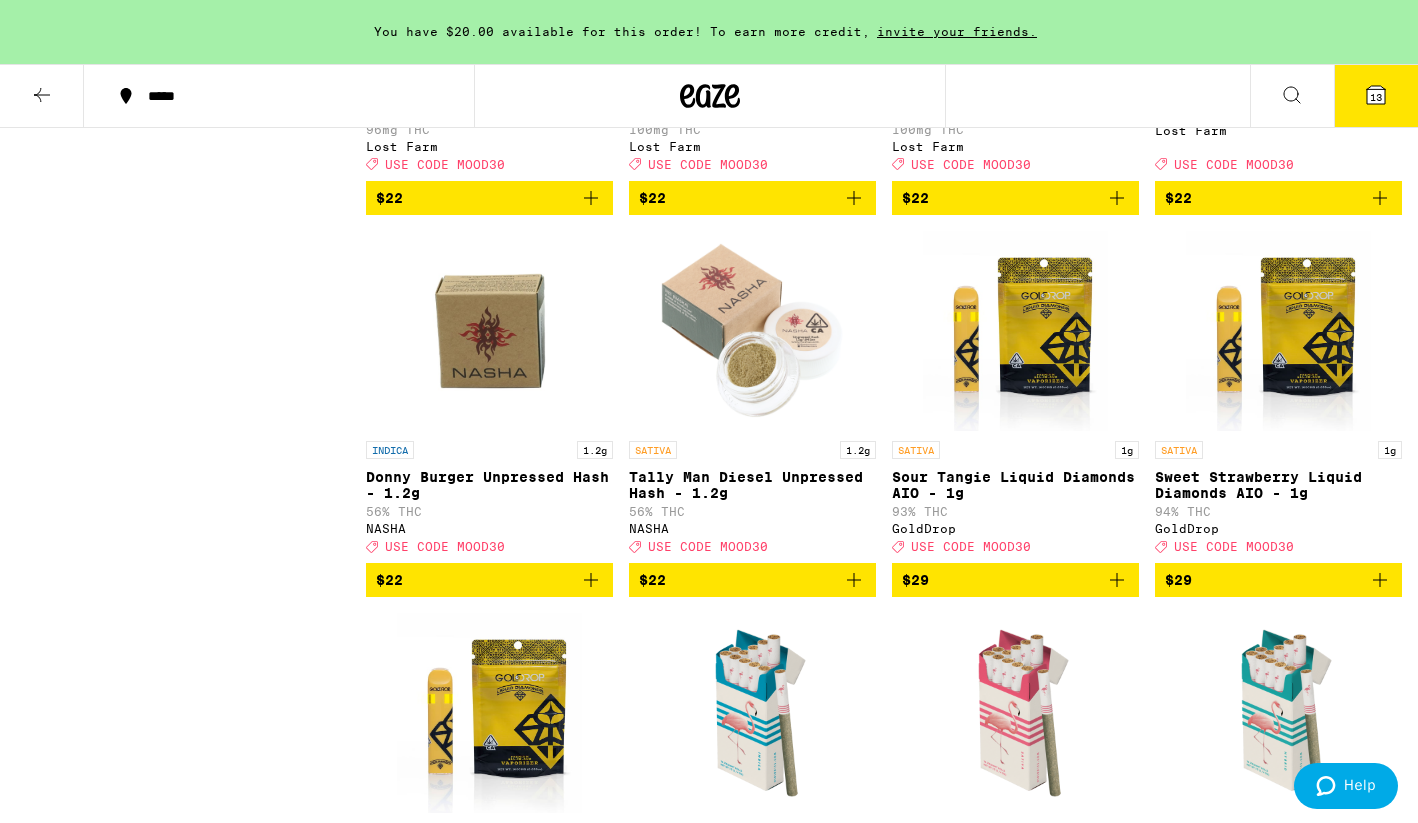 click 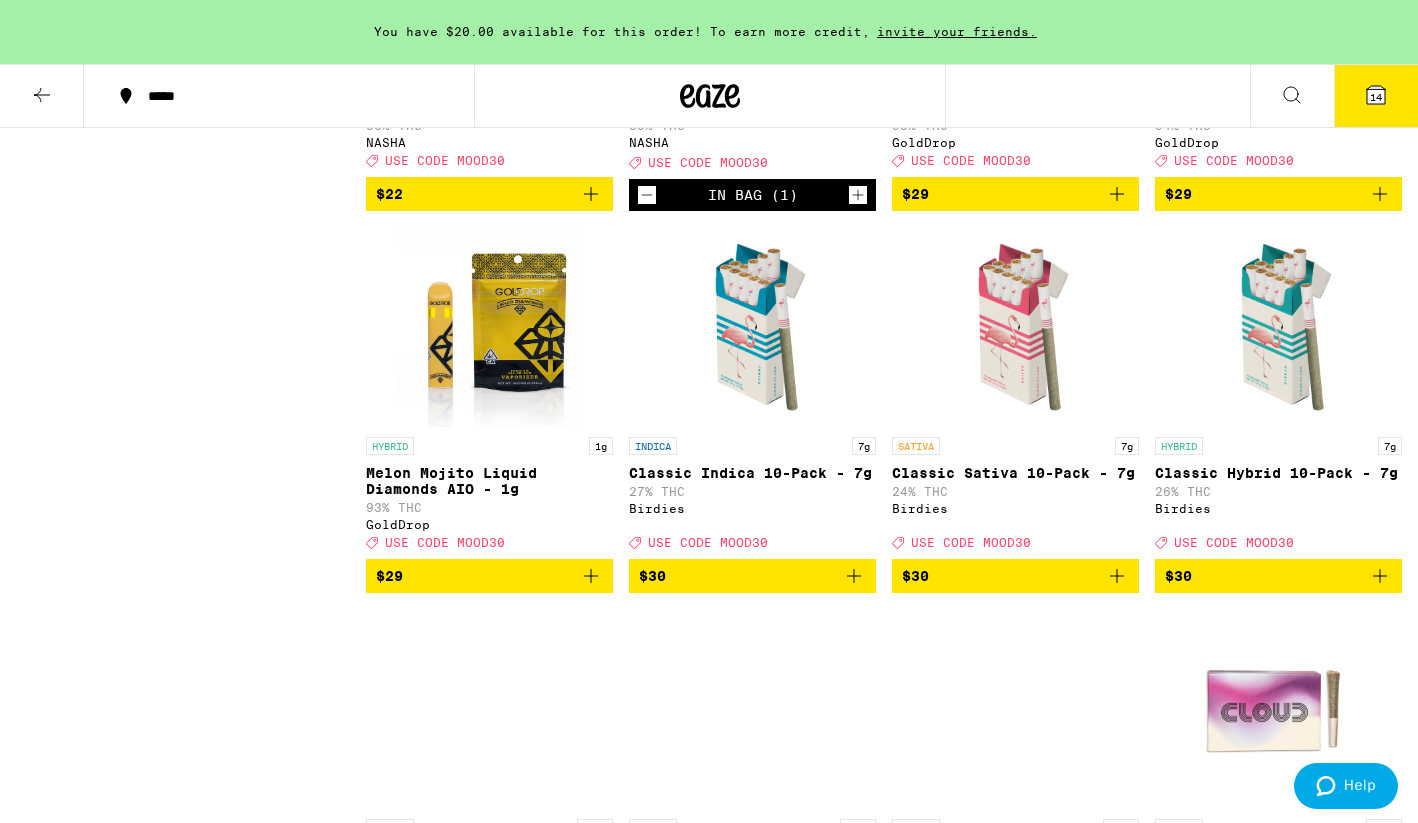scroll, scrollTop: 3156, scrollLeft: 0, axis: vertical 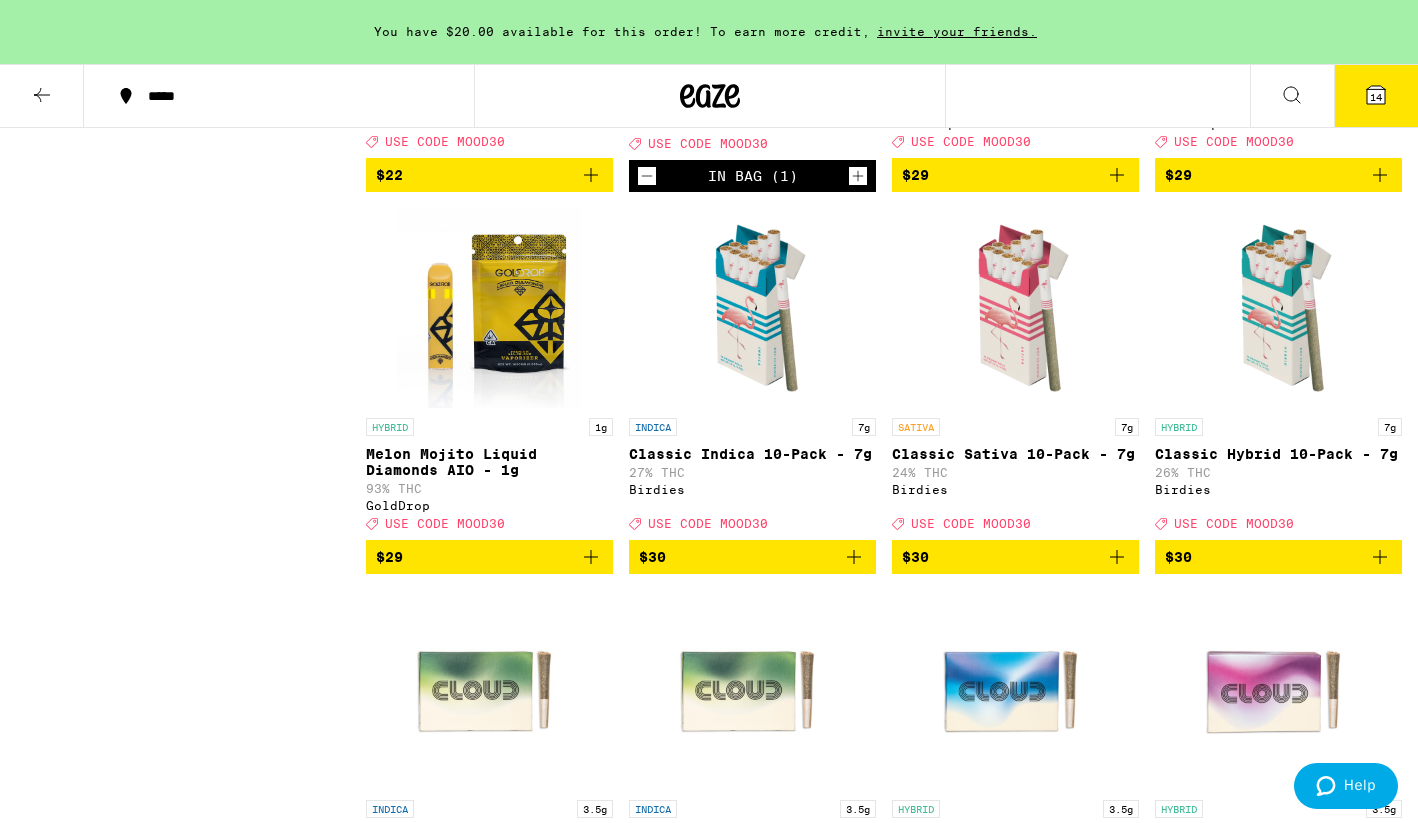 click 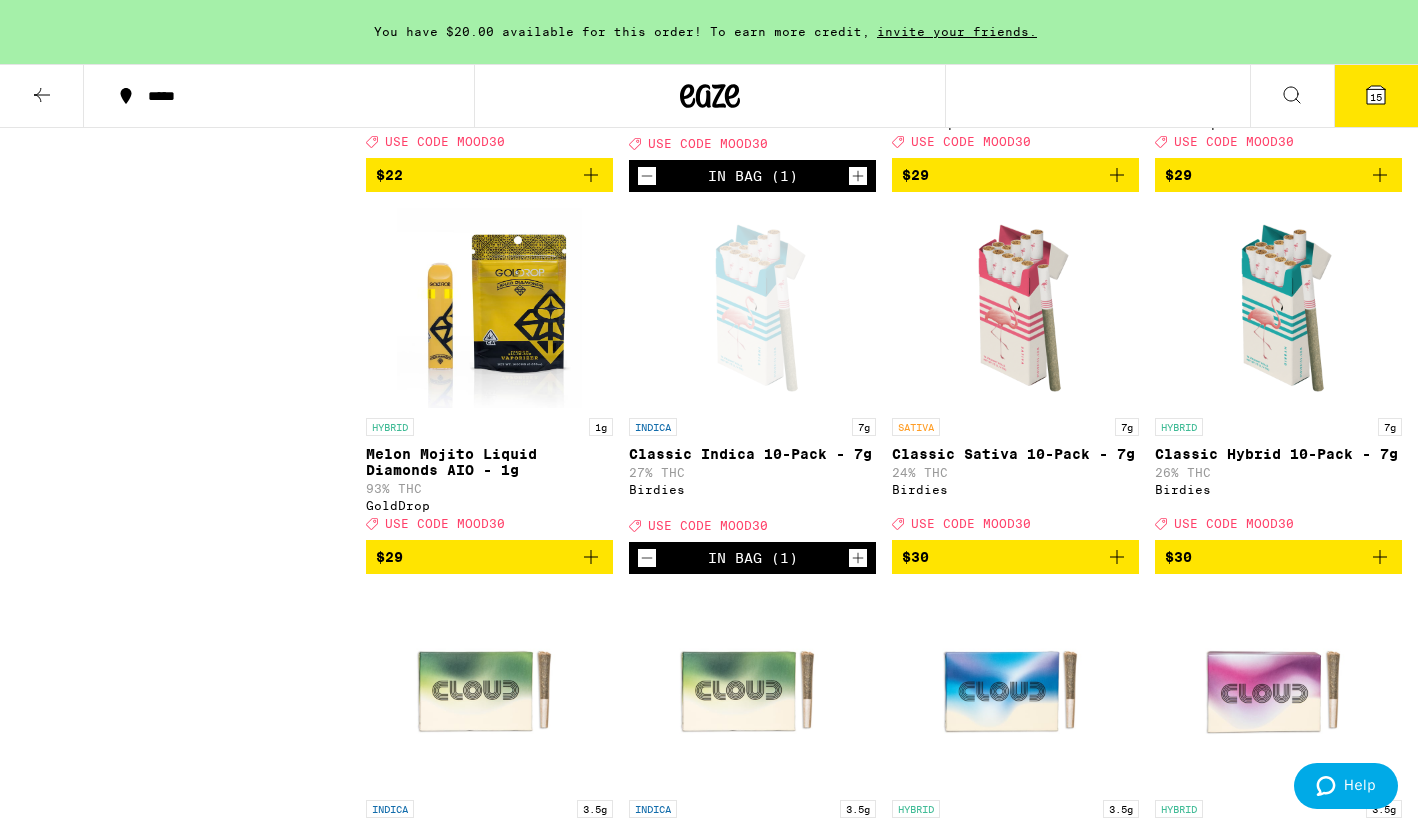 click 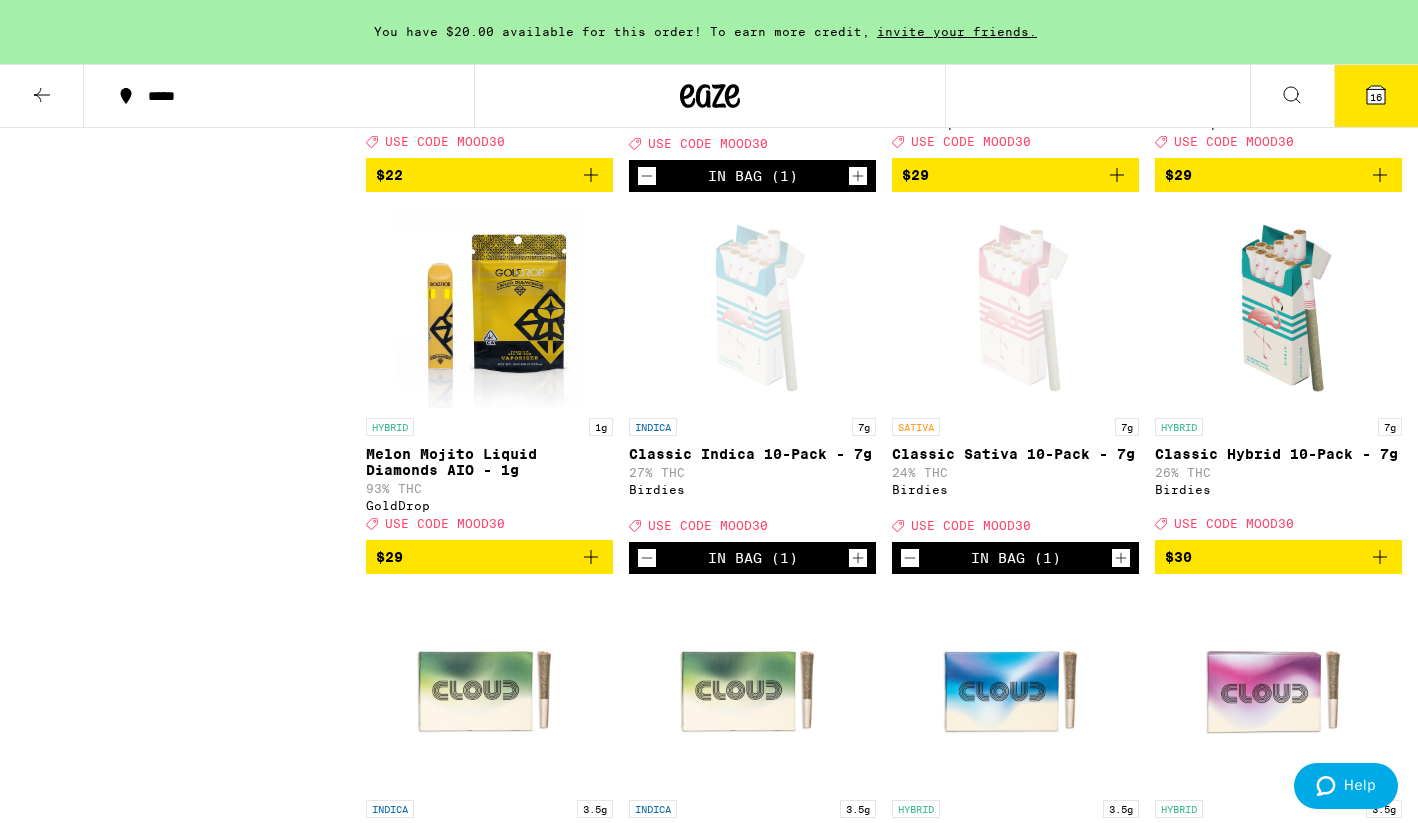 click 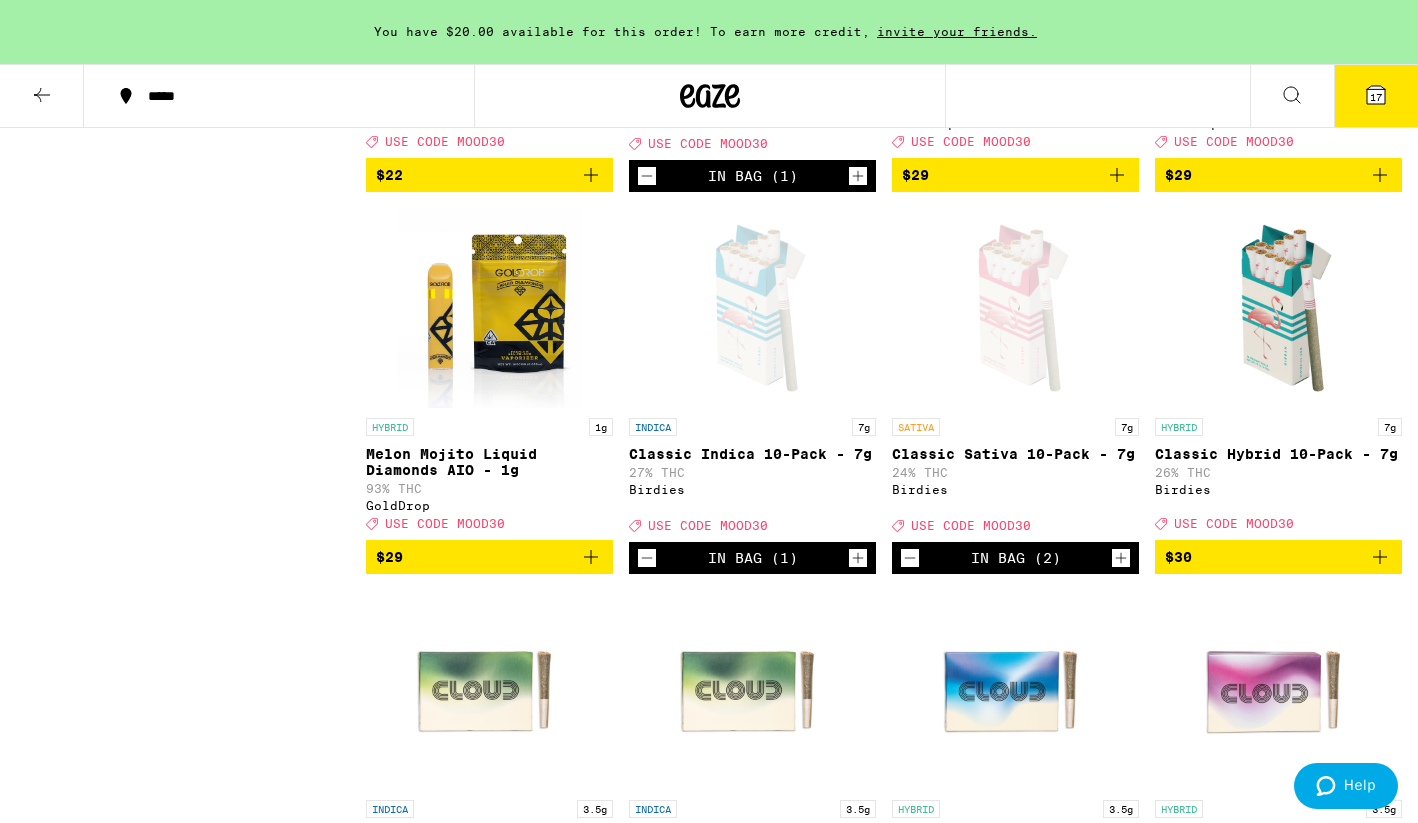click on "In Bag (2)" at bounding box center (1015, 558) 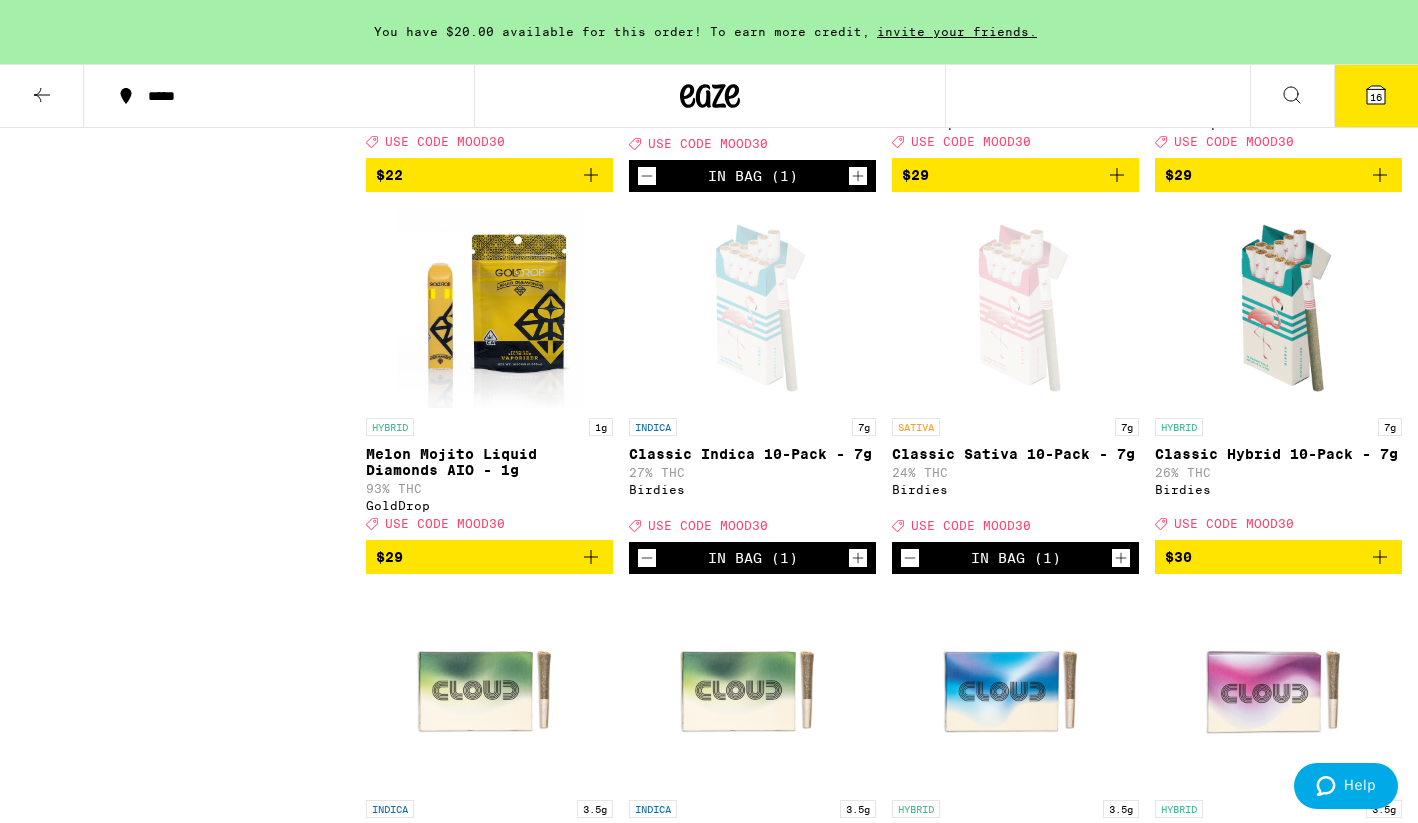 click 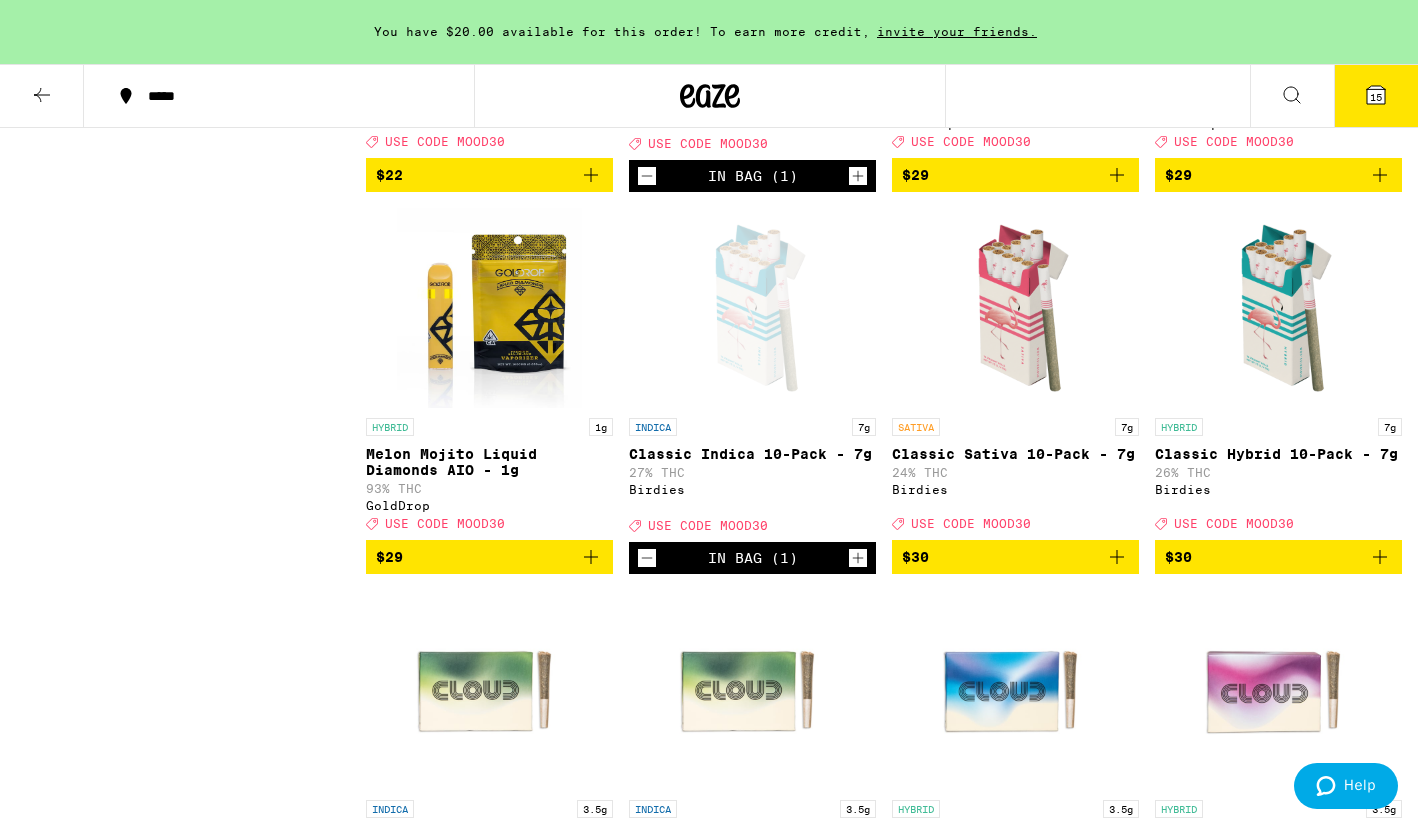 click 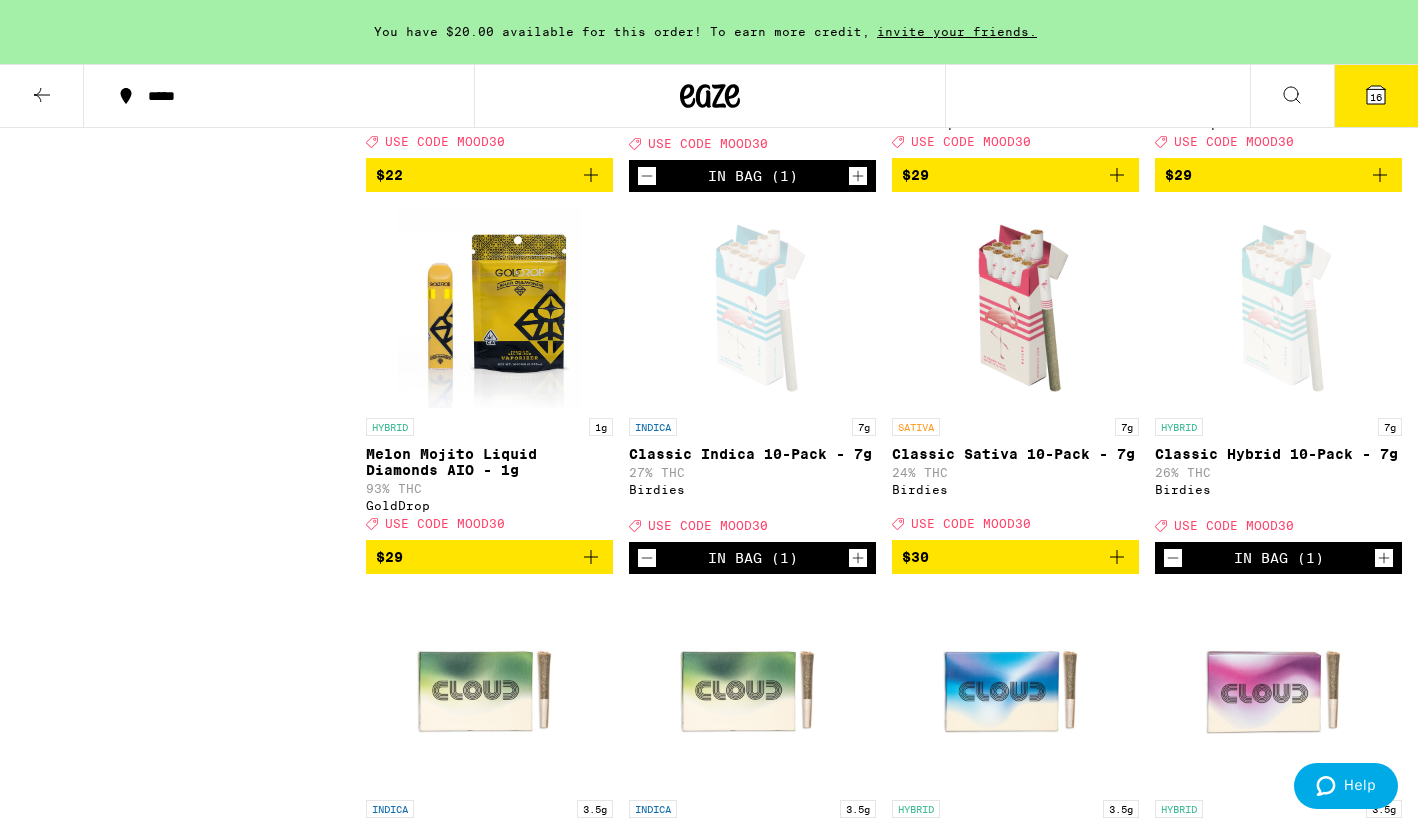 click on "16" at bounding box center [1376, 96] 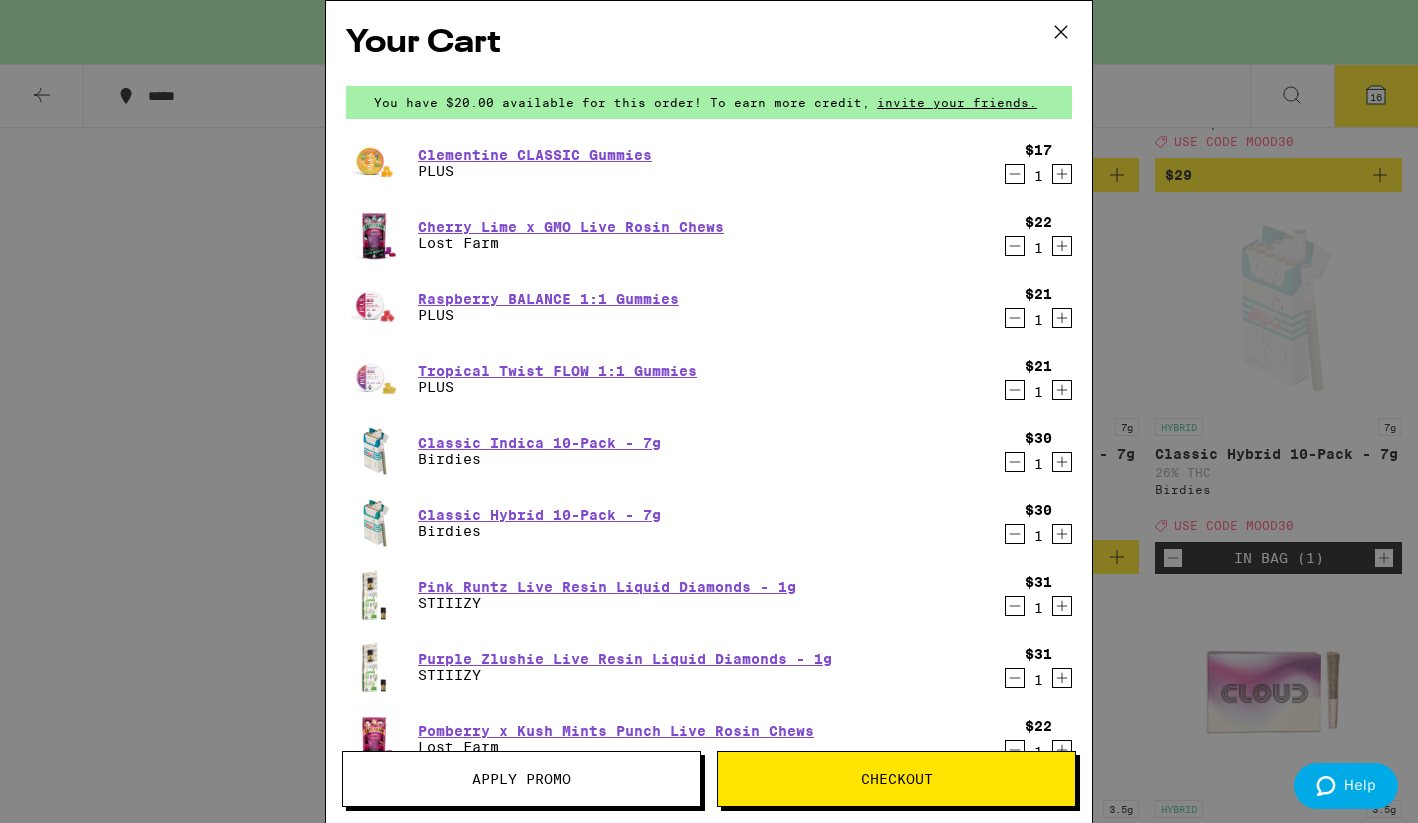 click 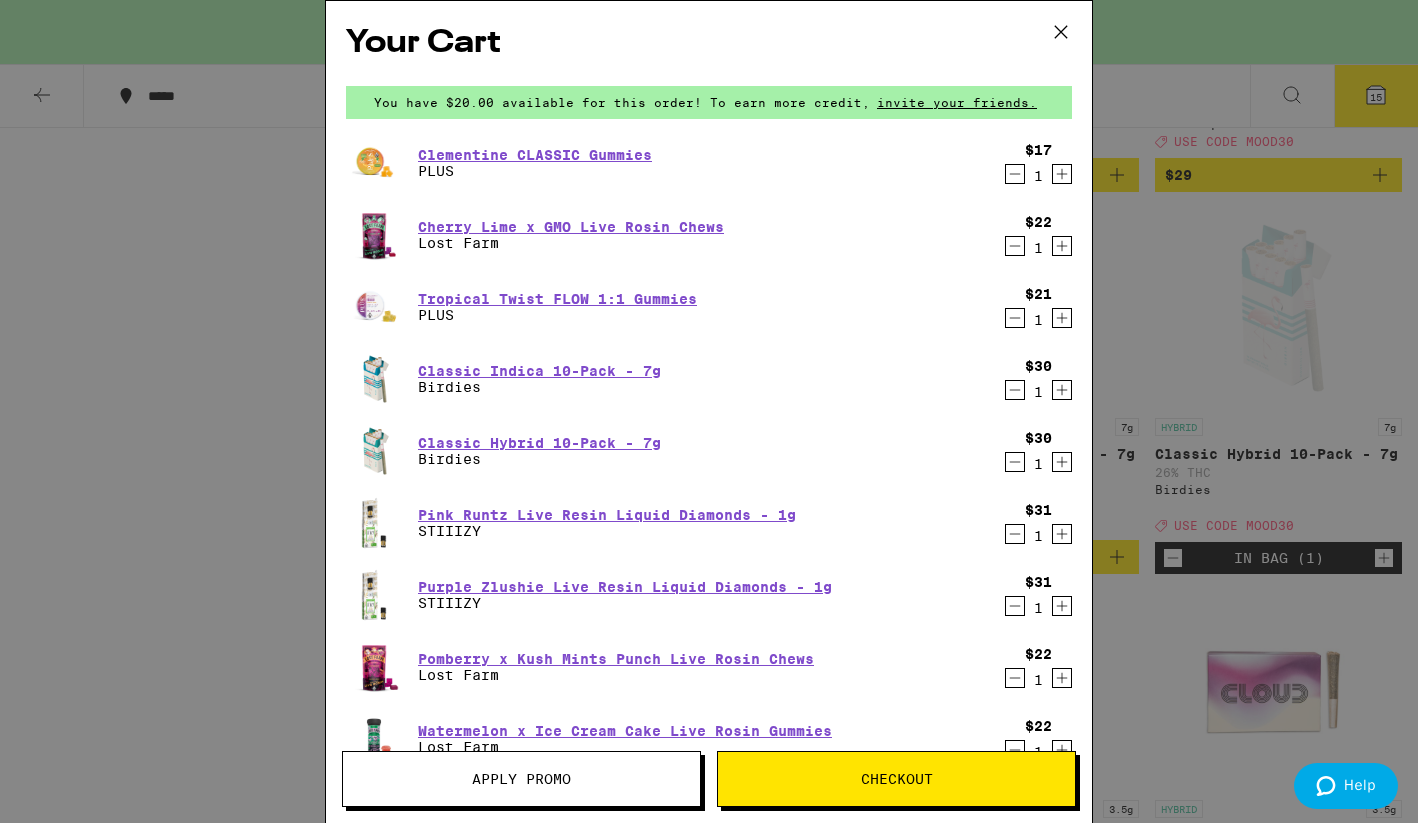 click 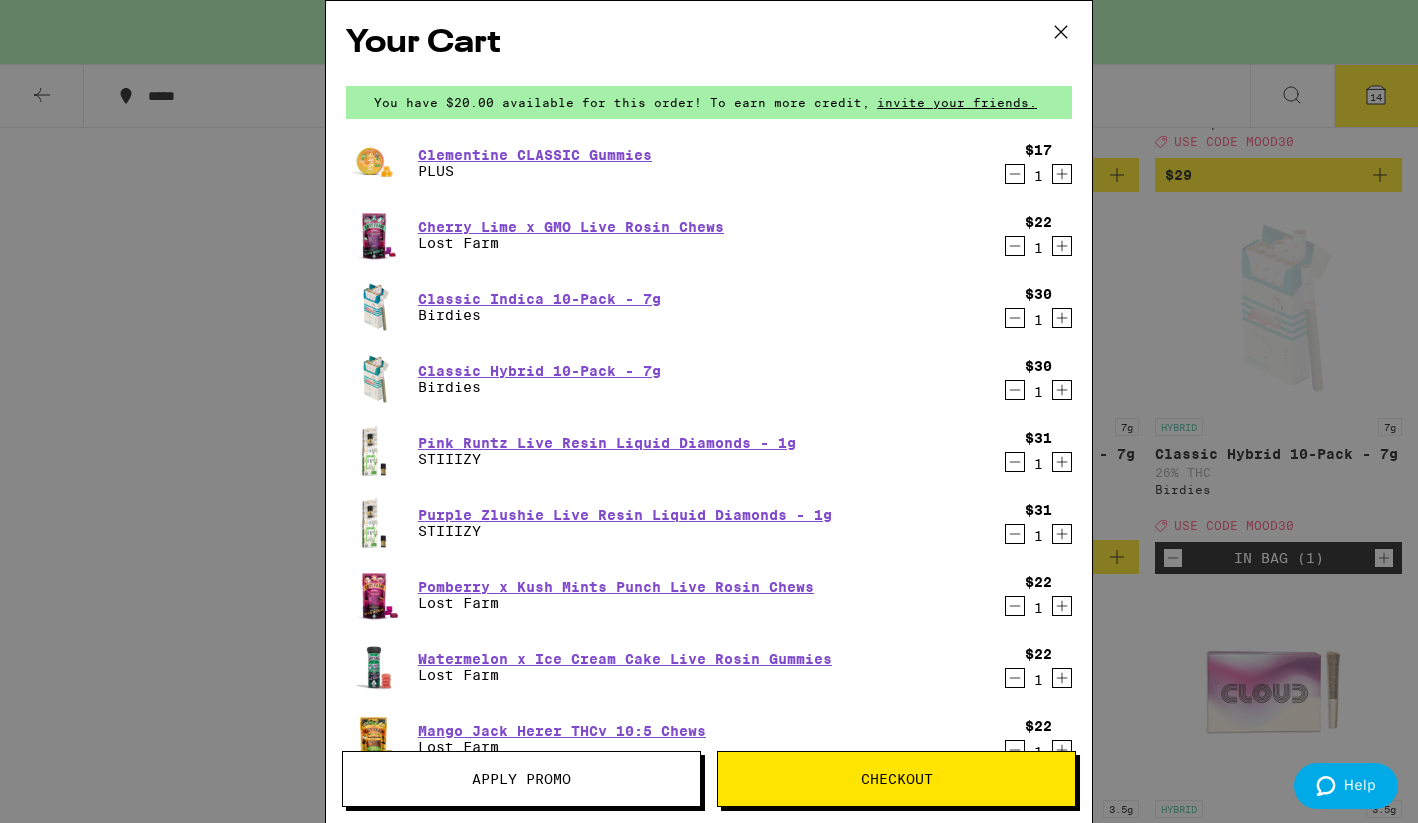 click 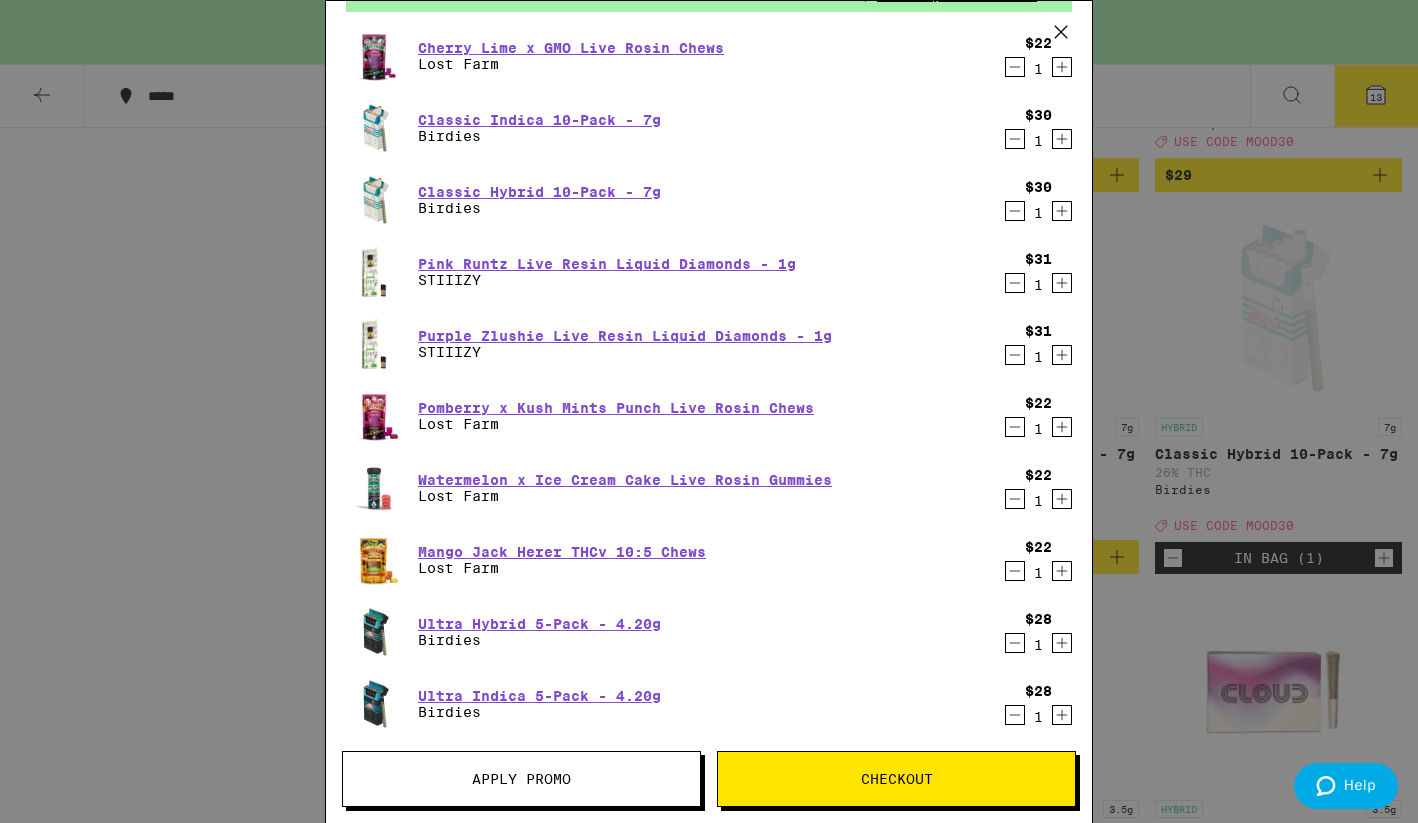 scroll, scrollTop: 128, scrollLeft: 0, axis: vertical 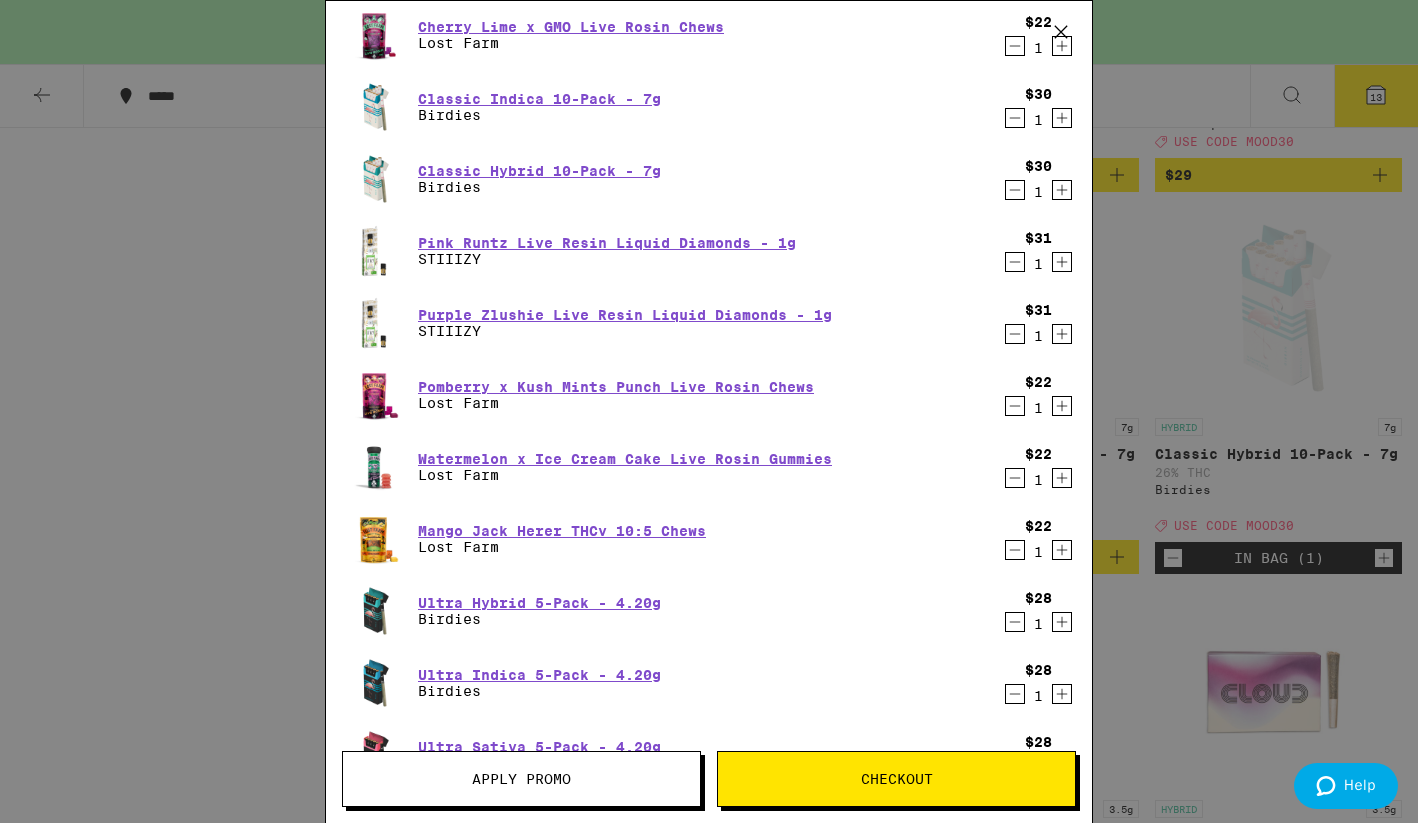 click 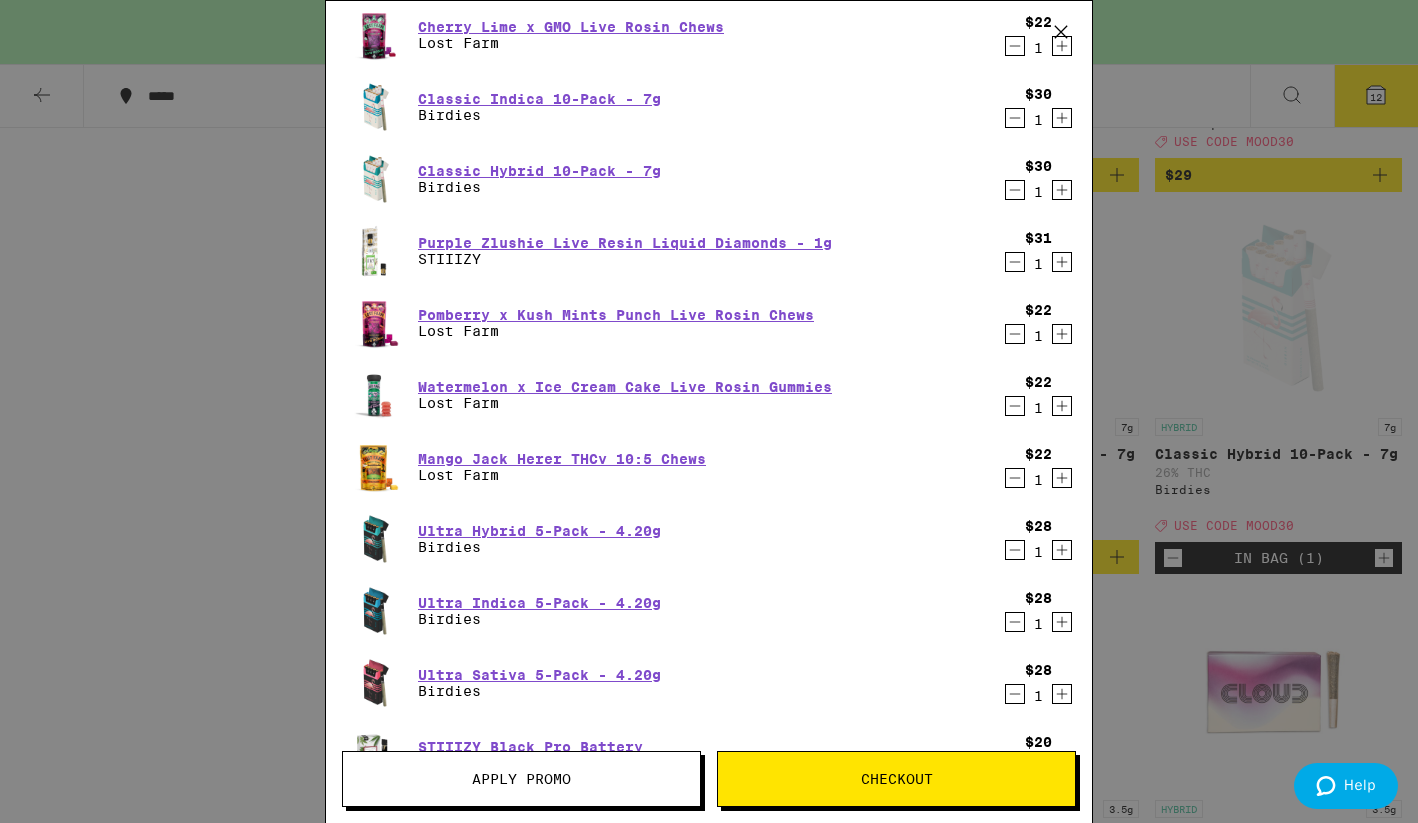click 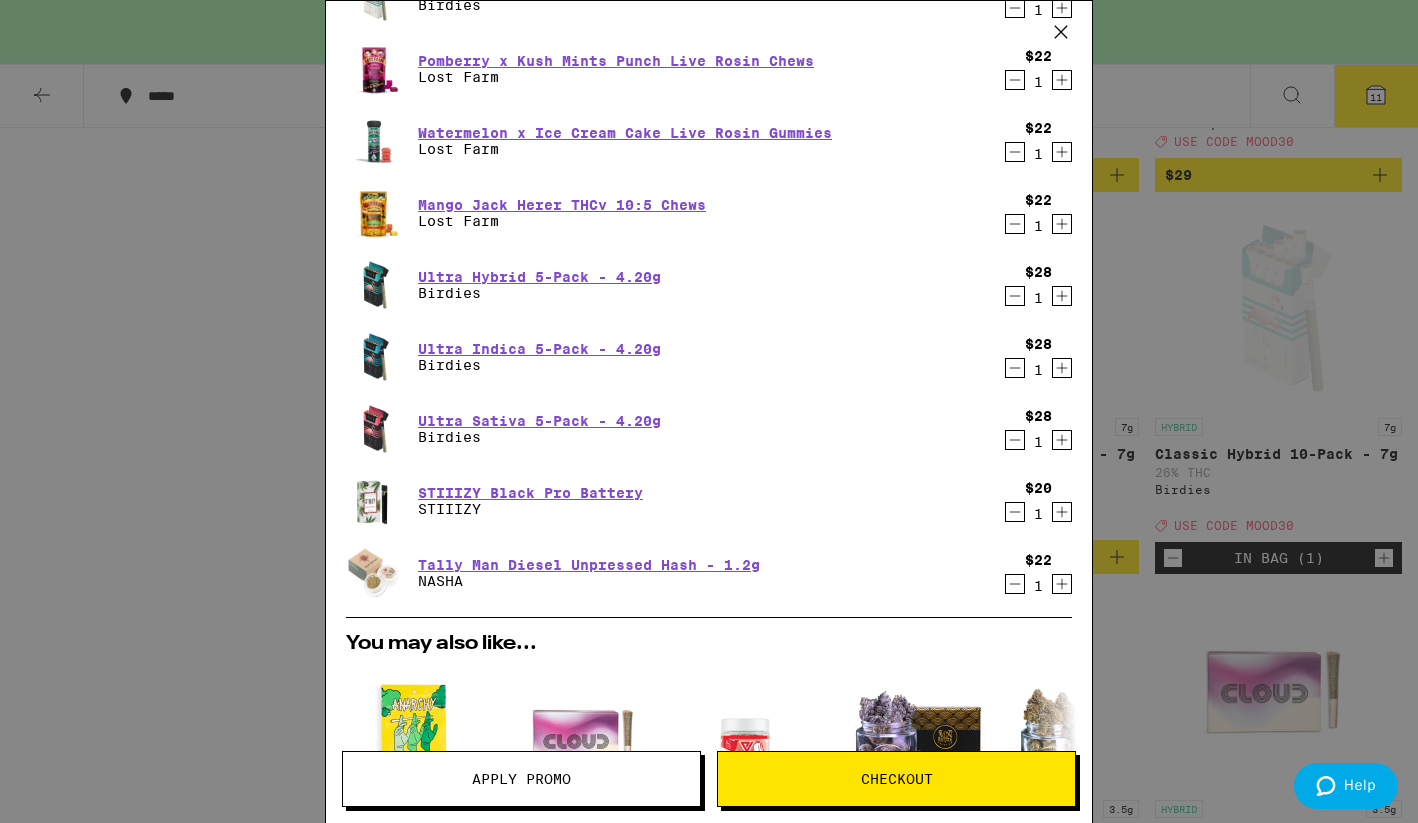 scroll, scrollTop: 313, scrollLeft: 0, axis: vertical 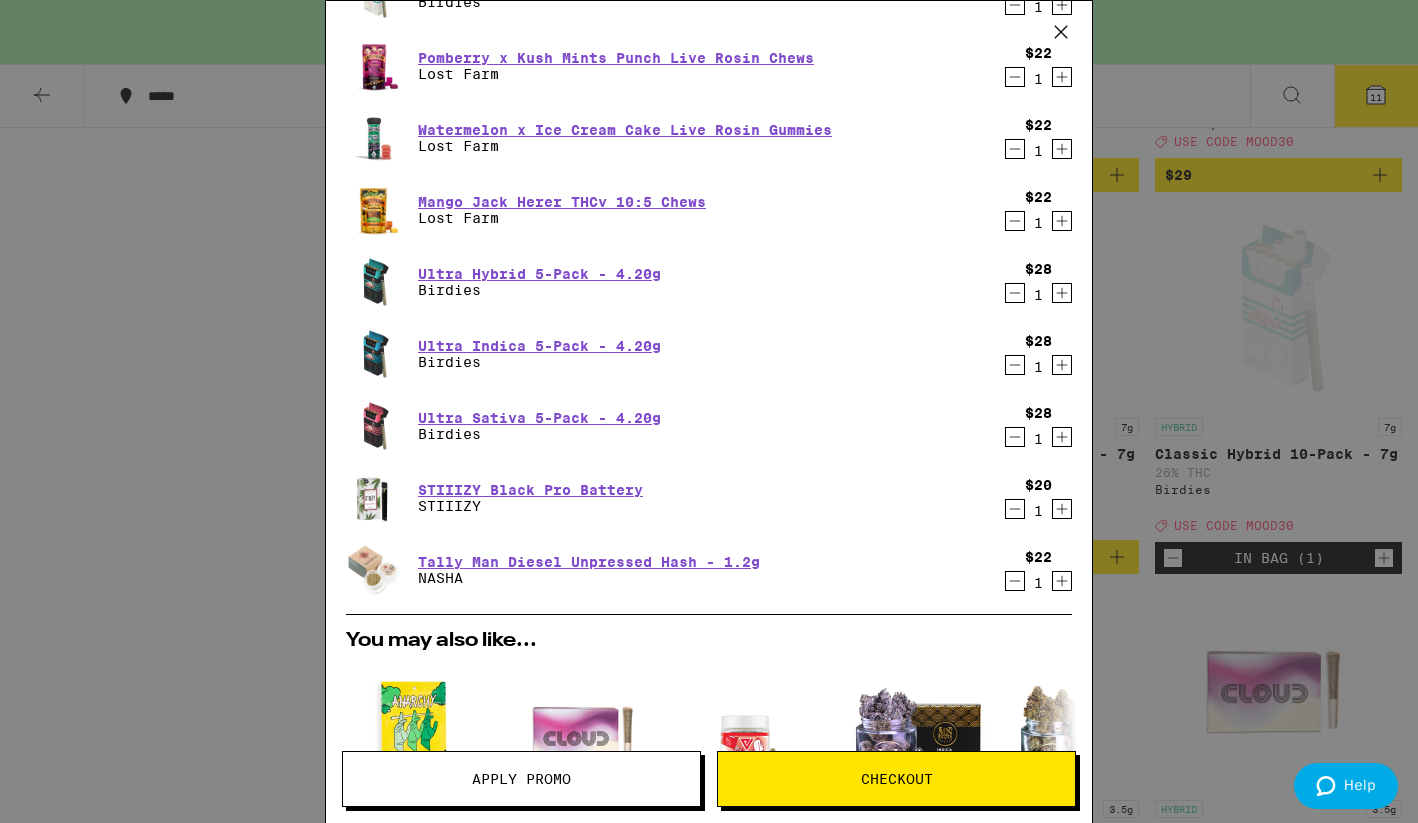 click 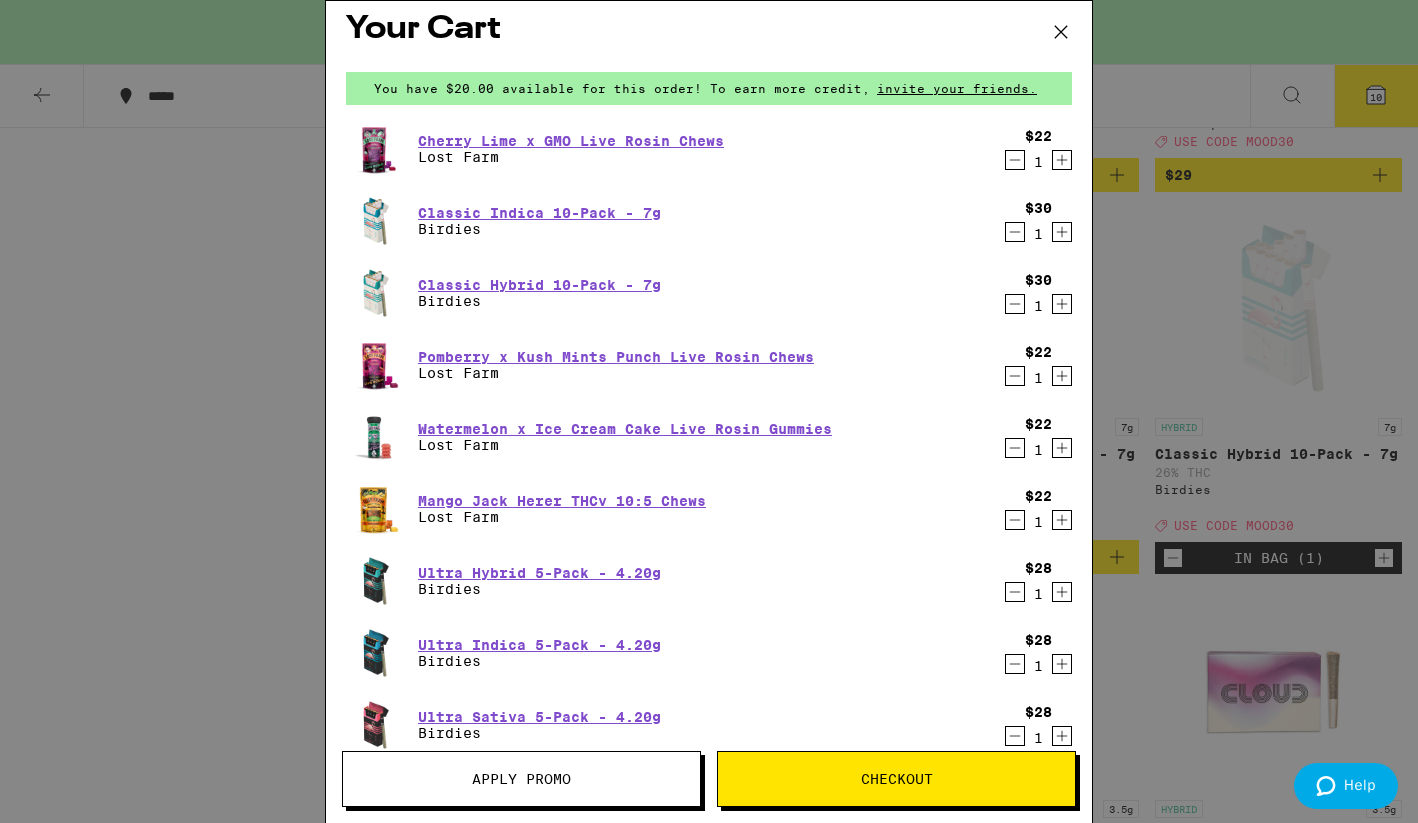 scroll, scrollTop: 0, scrollLeft: 0, axis: both 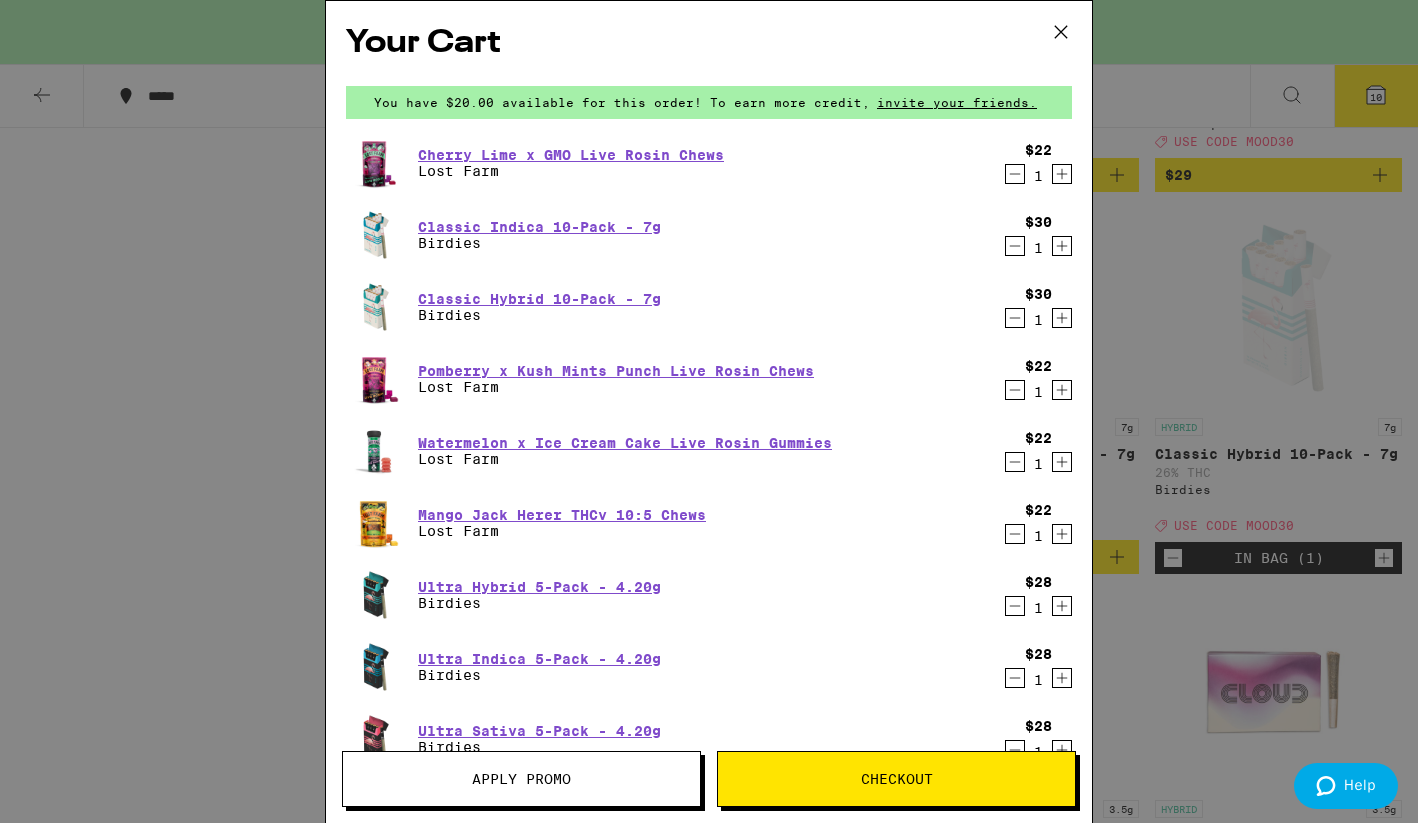click 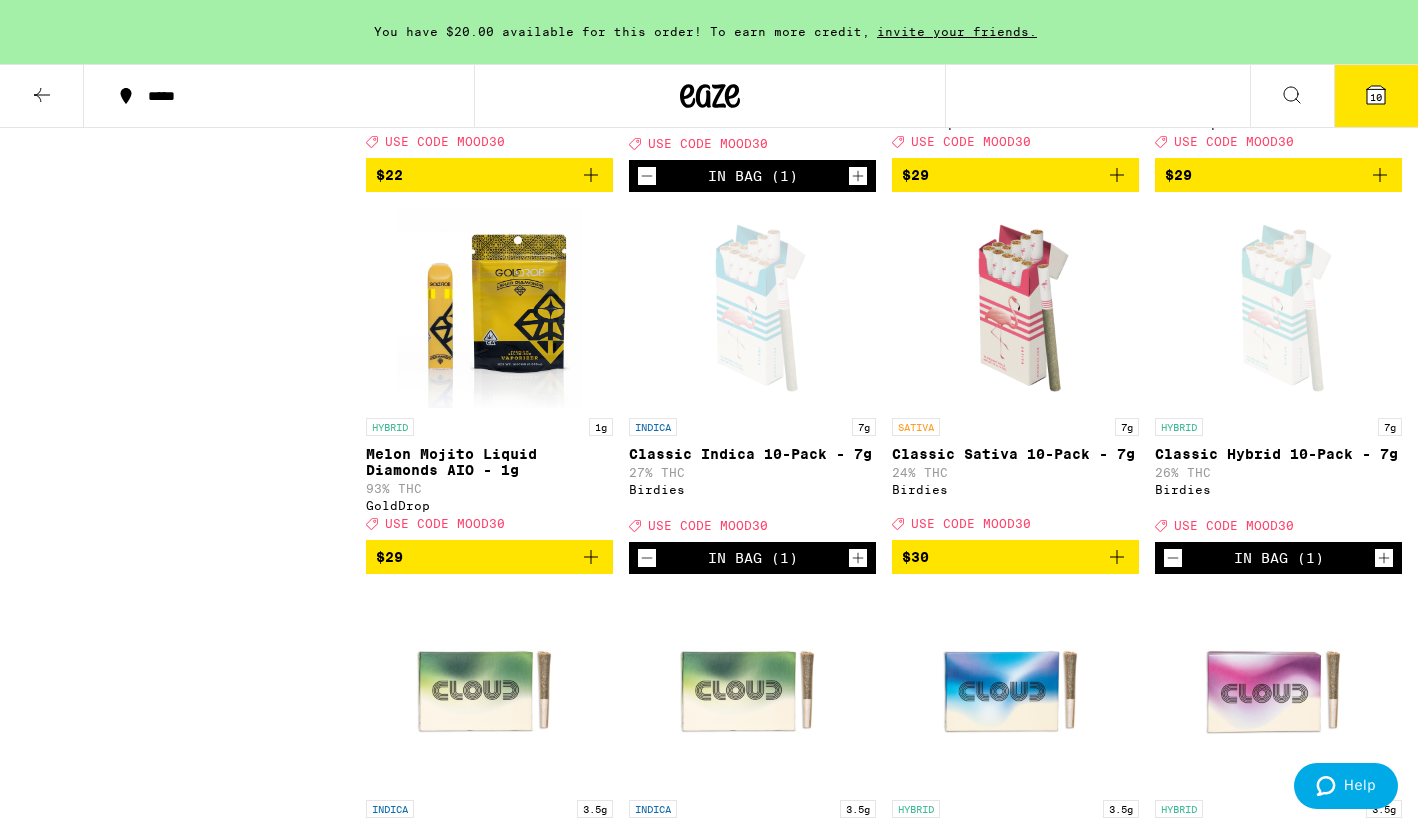 click on "10" at bounding box center [1376, 97] 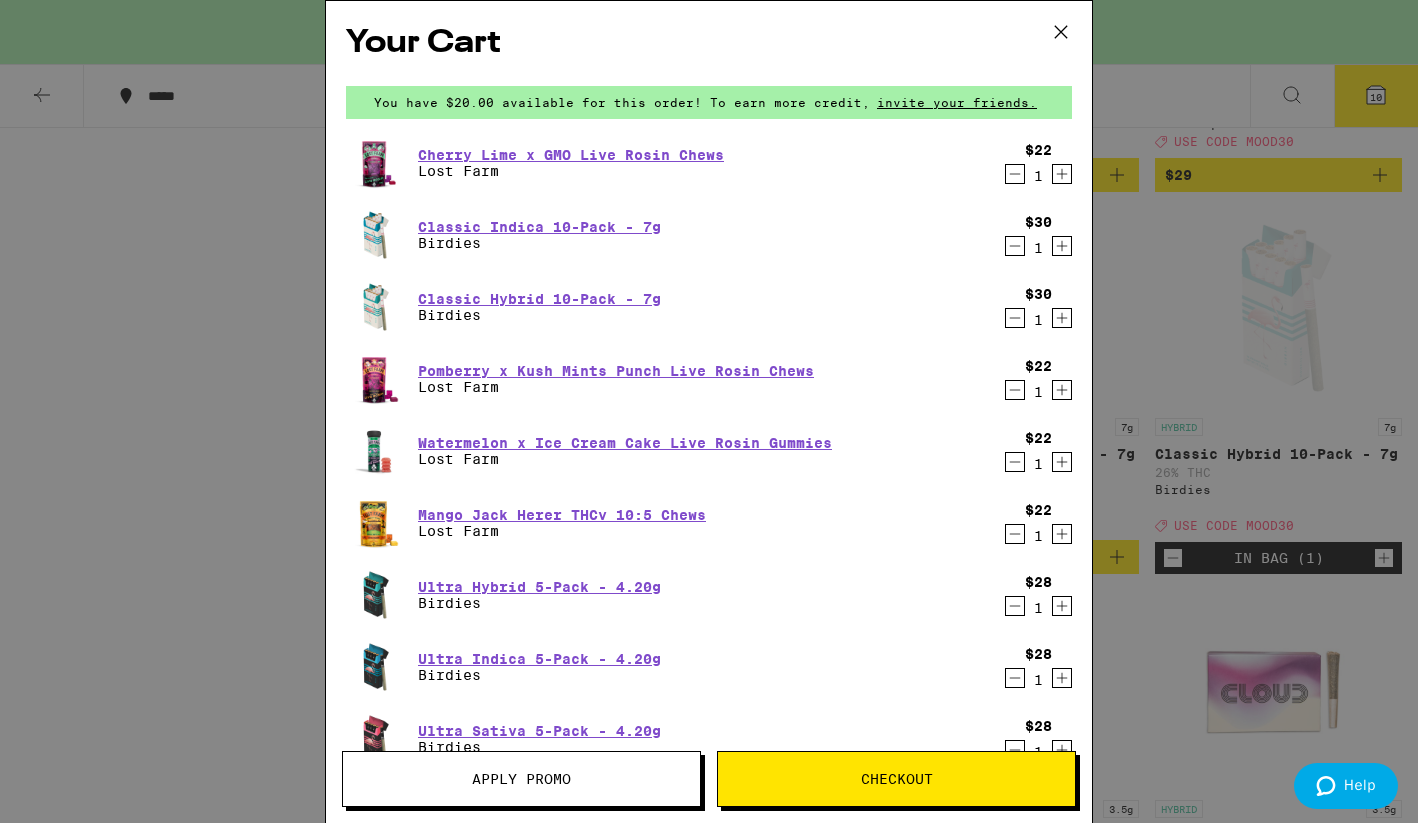 click on "Apply Promo" at bounding box center [521, 779] 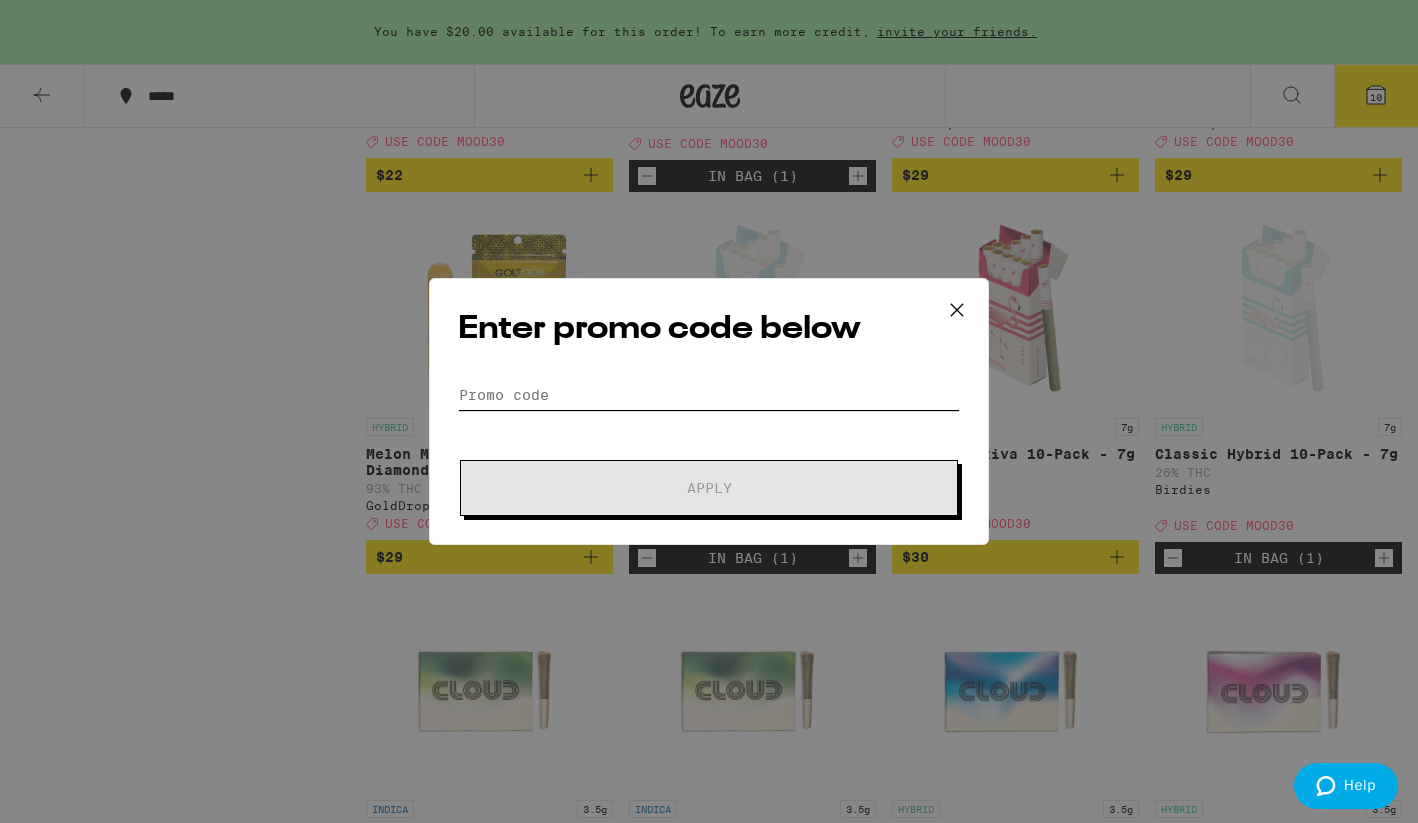 click on "Promo Code" at bounding box center [709, 395] 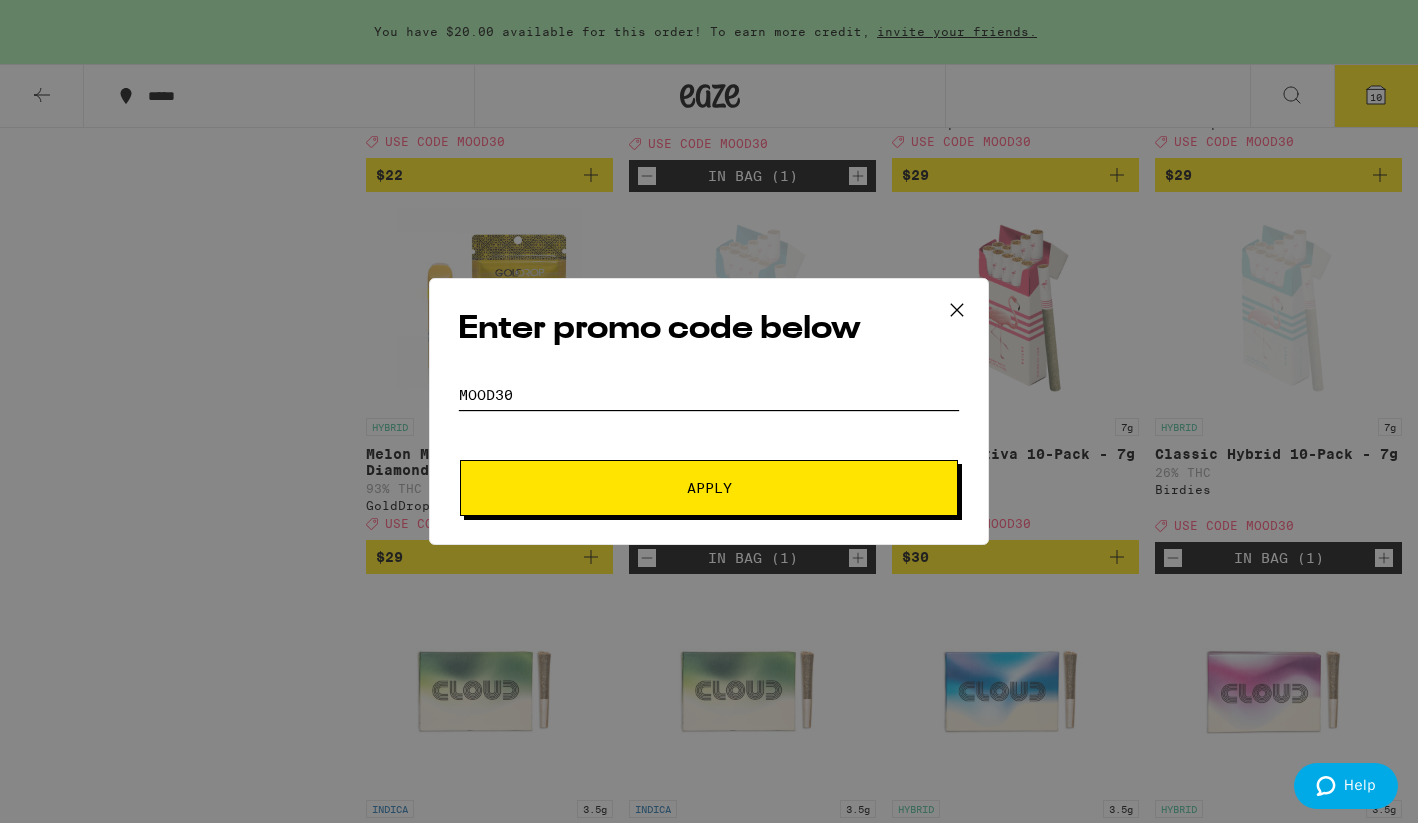type on "mood30" 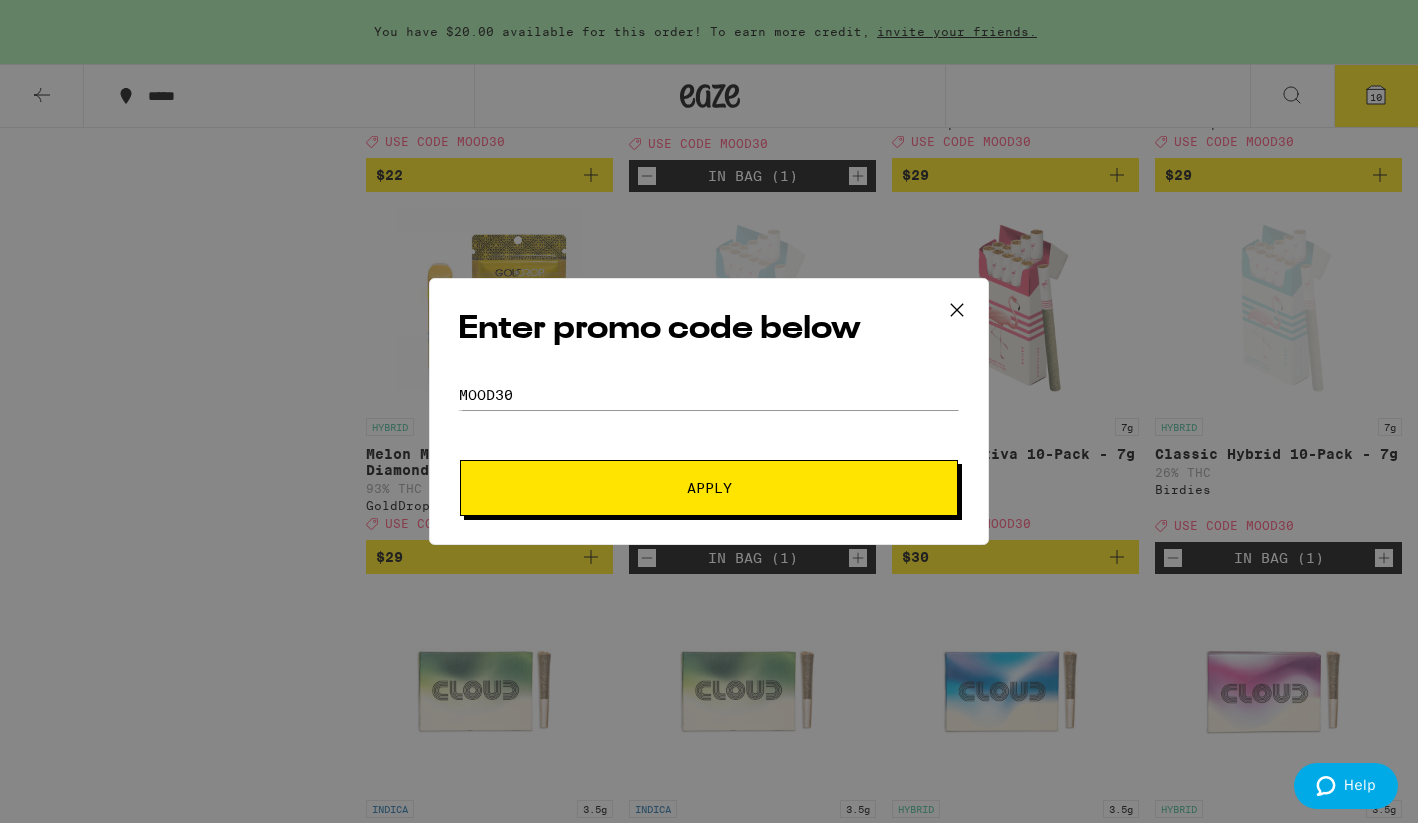 click on "Apply" at bounding box center [709, 488] 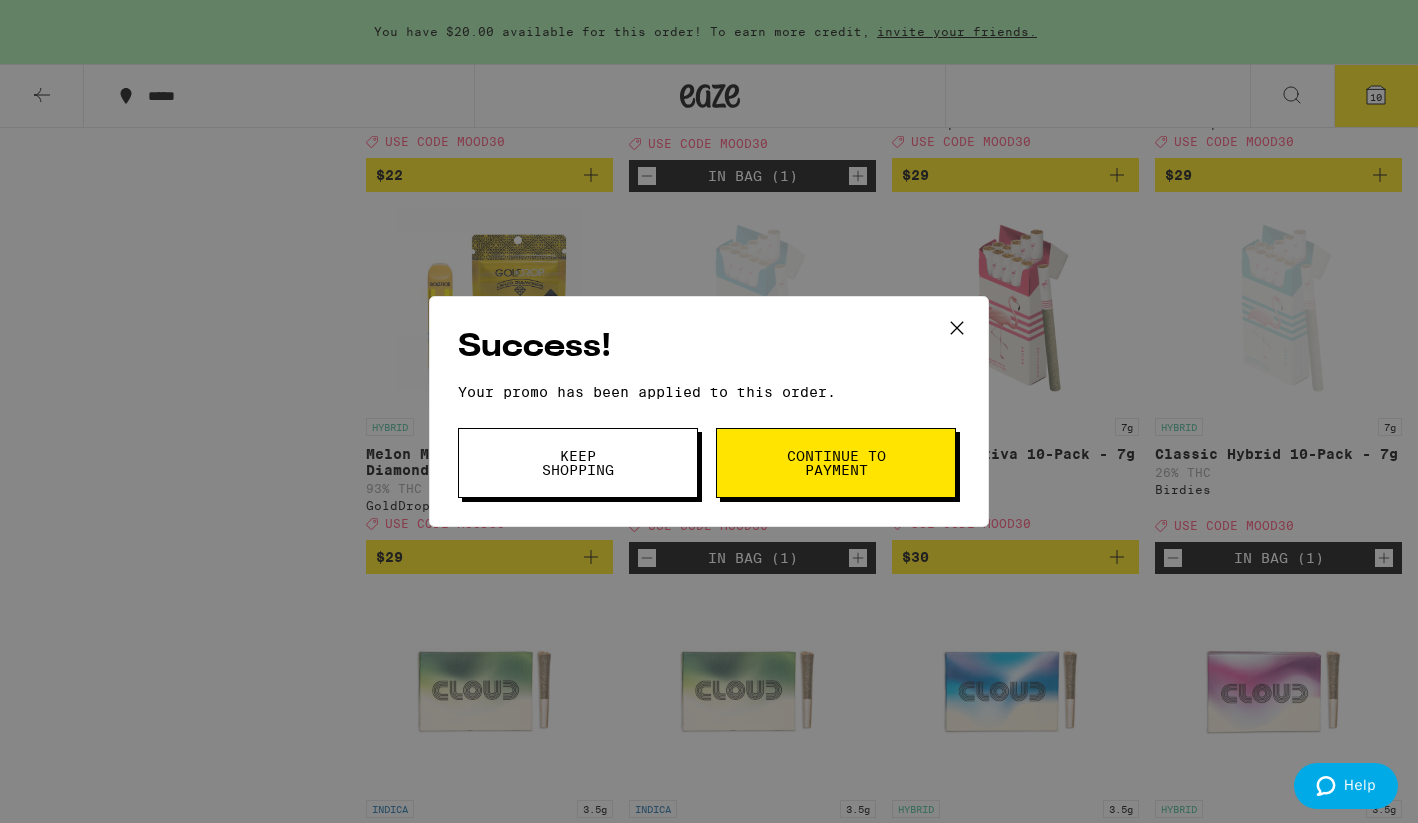 click on "Continue to payment" at bounding box center [836, 463] 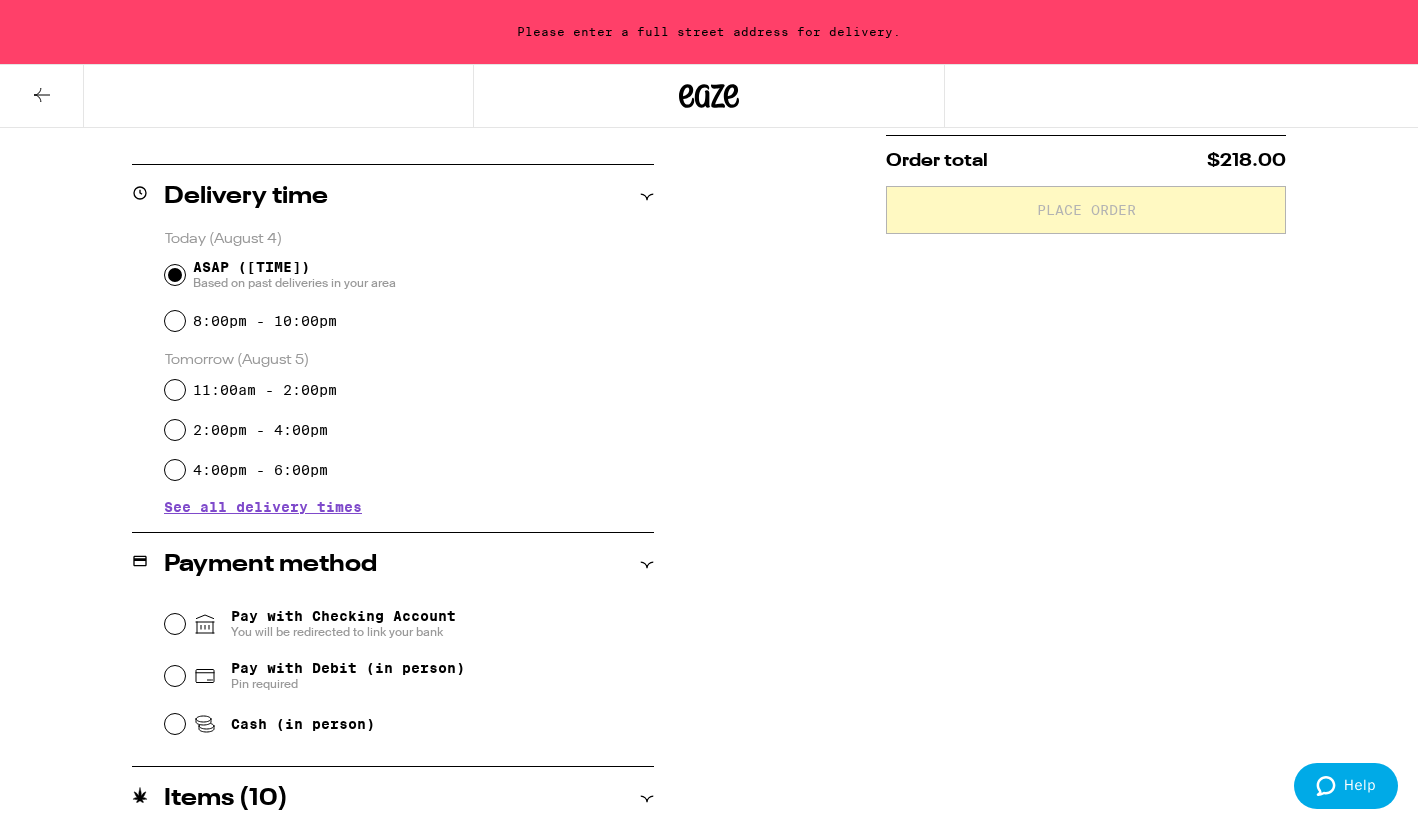 scroll, scrollTop: 465, scrollLeft: 0, axis: vertical 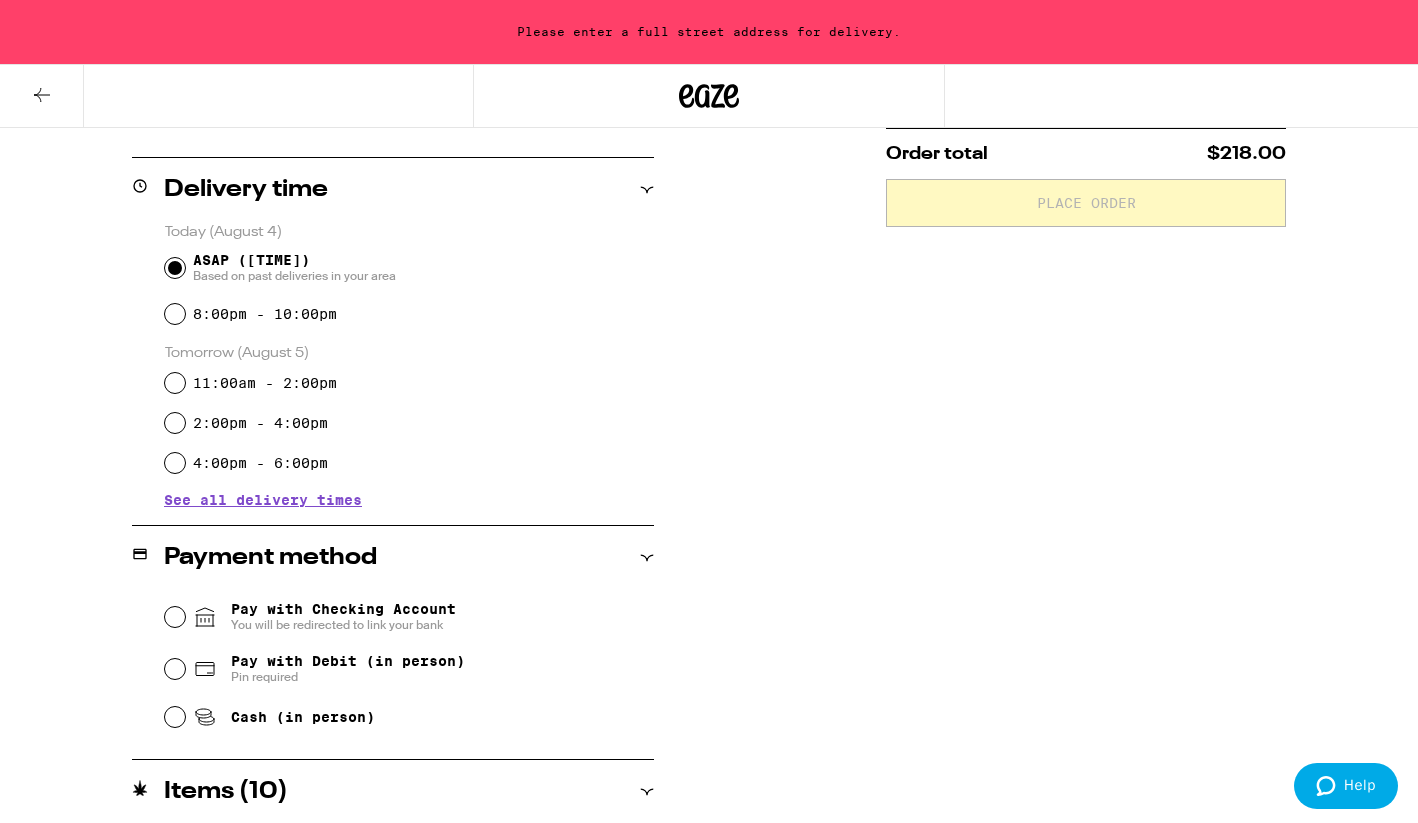 click 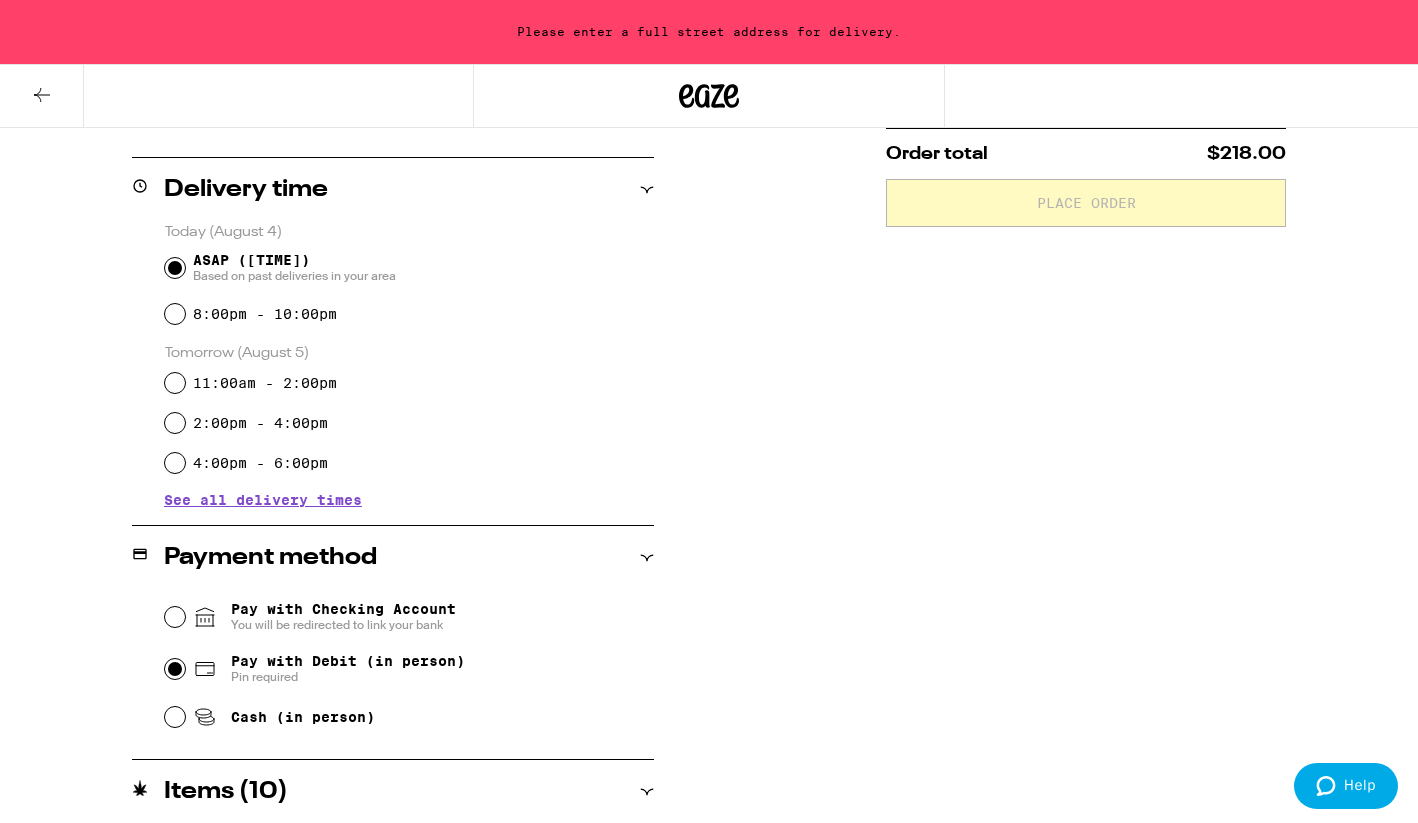 click on "Pay with Debit (in person) Pin required" at bounding box center [175, 669] 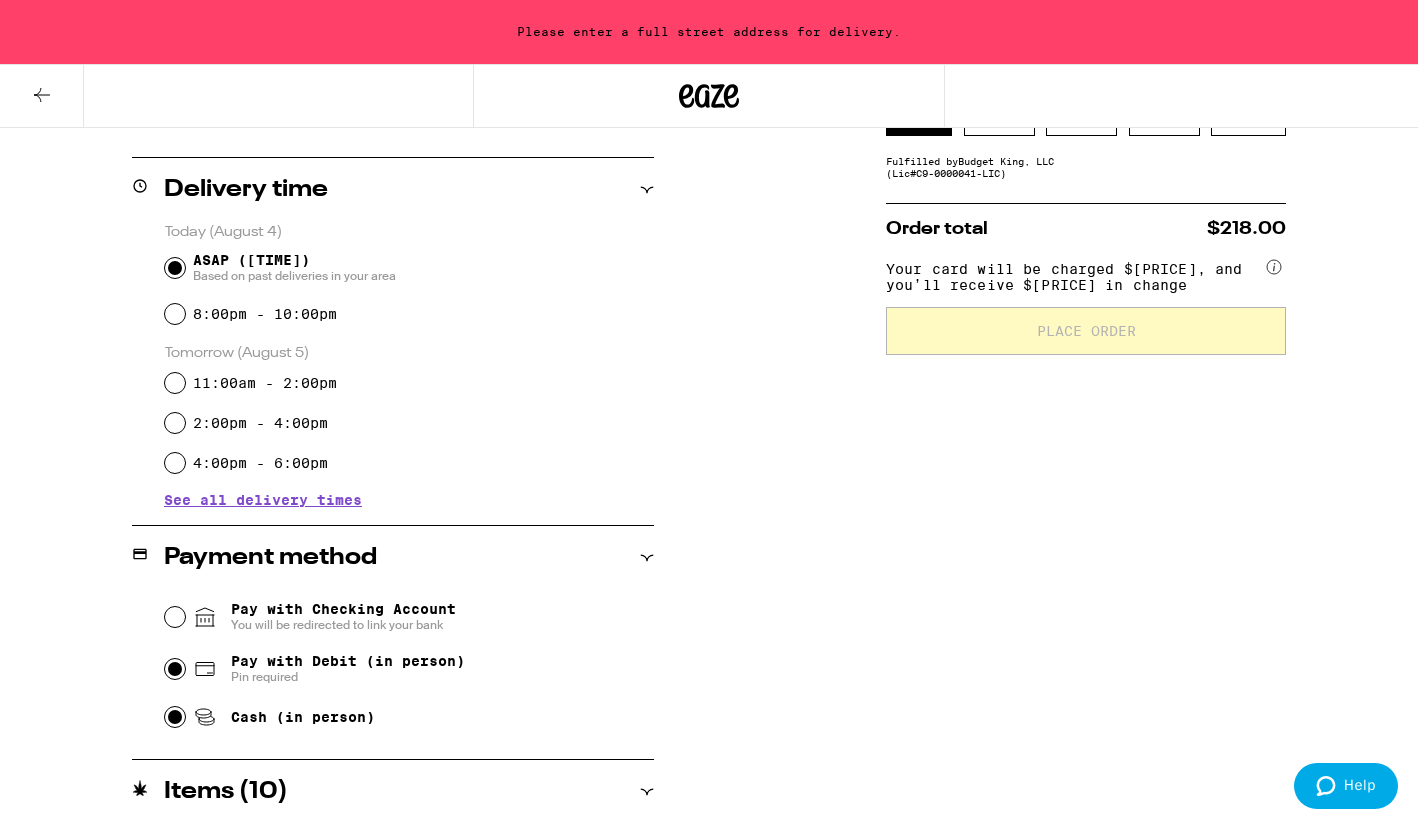 click on "Cash (in person)" at bounding box center (175, 717) 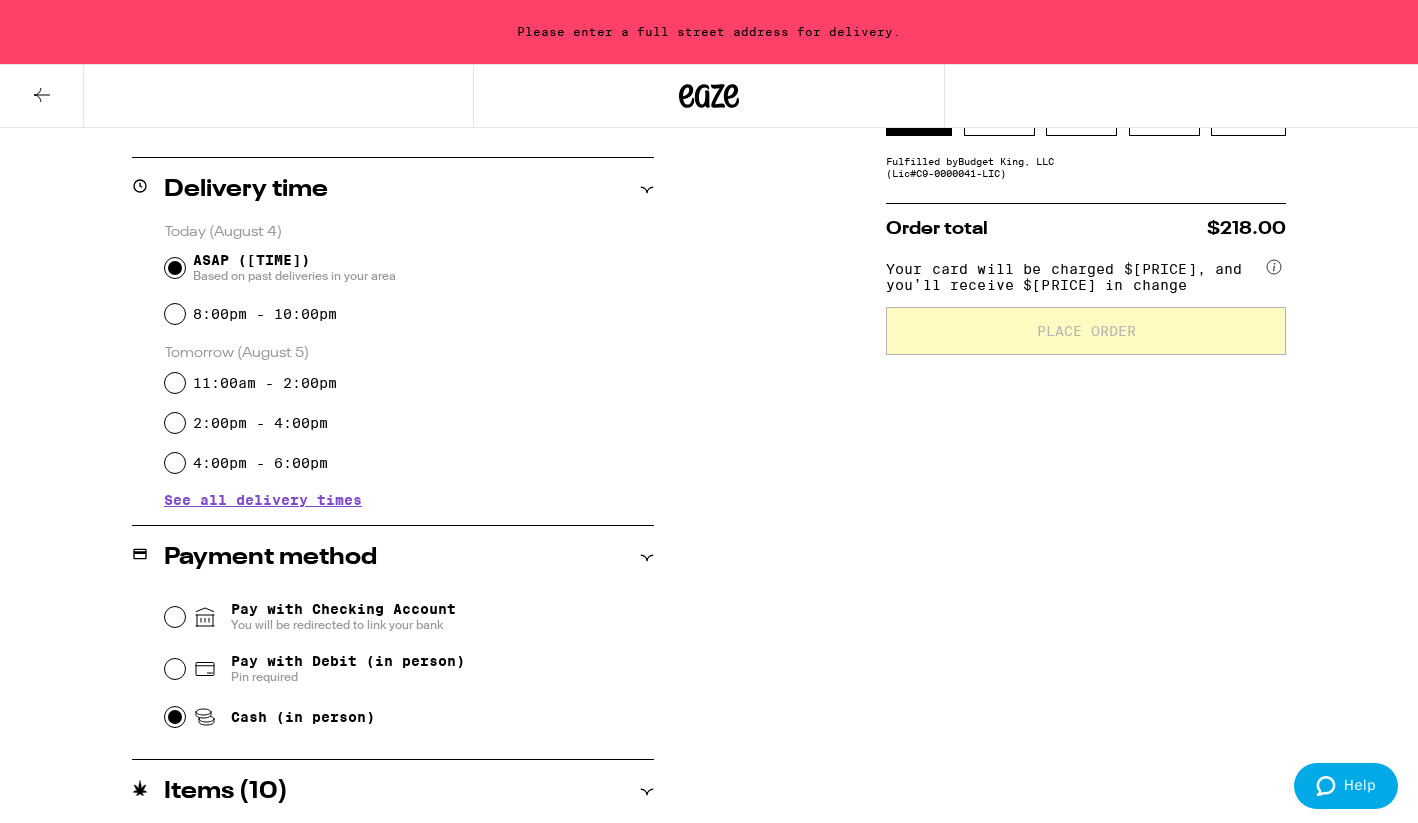radio on "true" 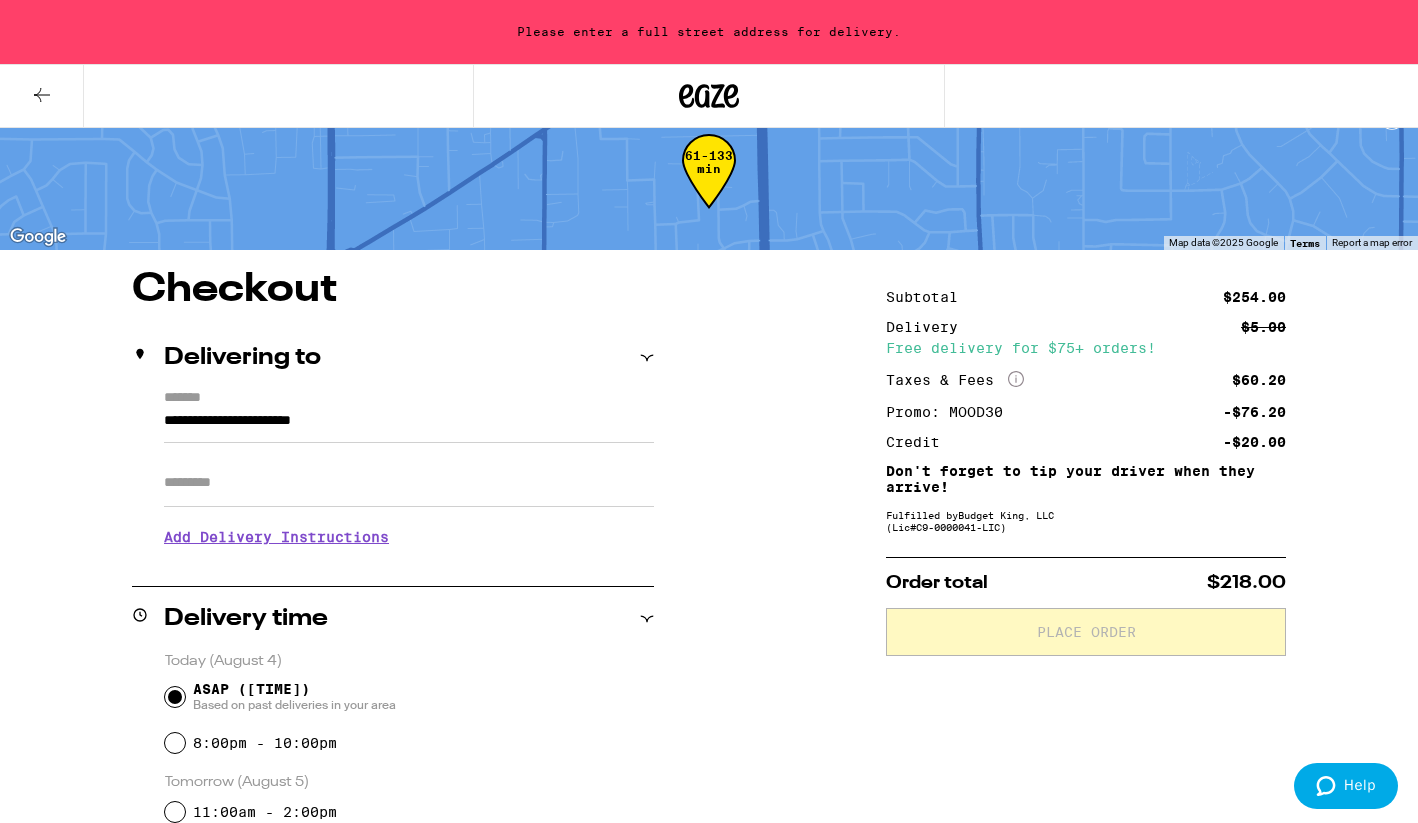 scroll, scrollTop: 0, scrollLeft: 0, axis: both 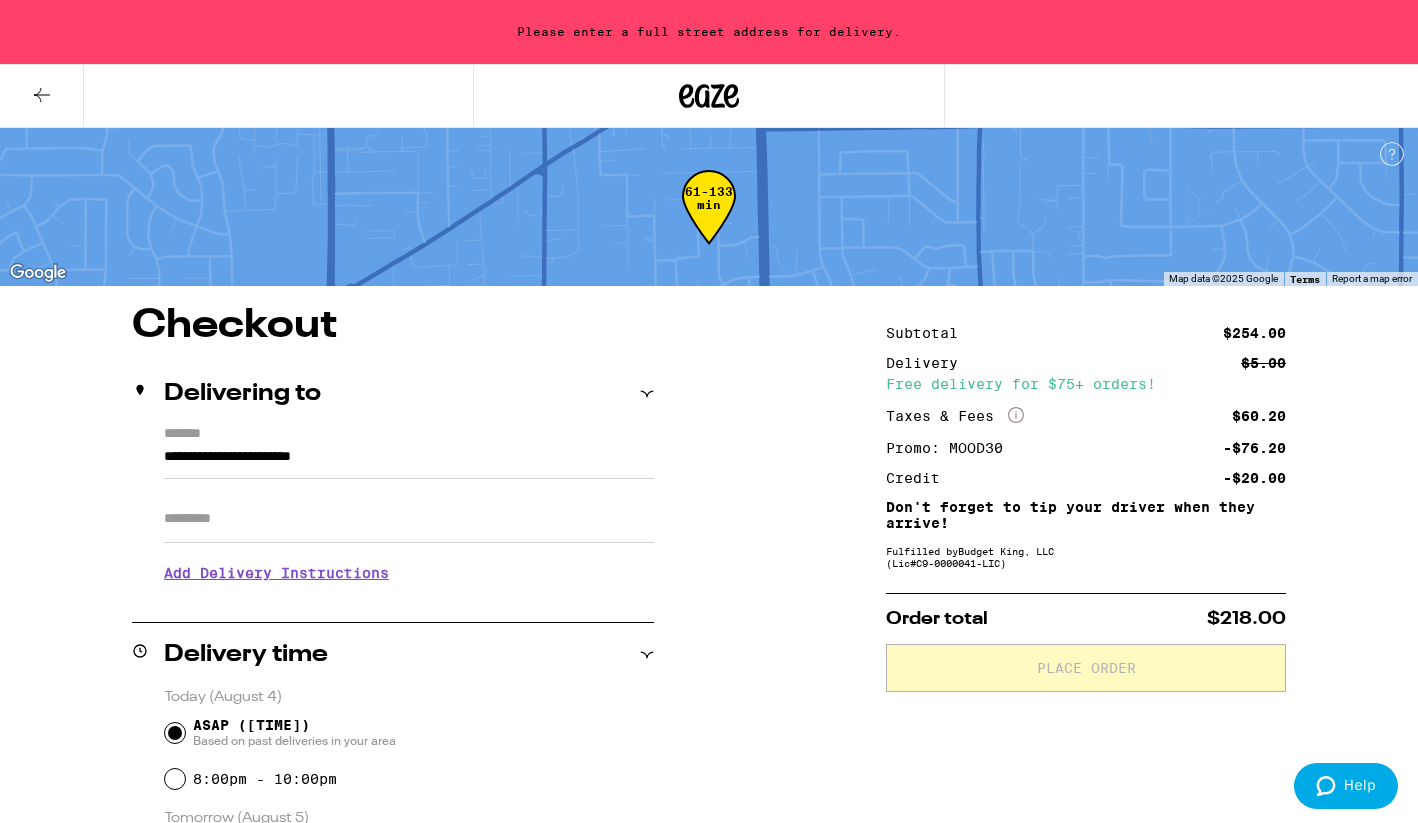 click on "**********" at bounding box center (409, 462) 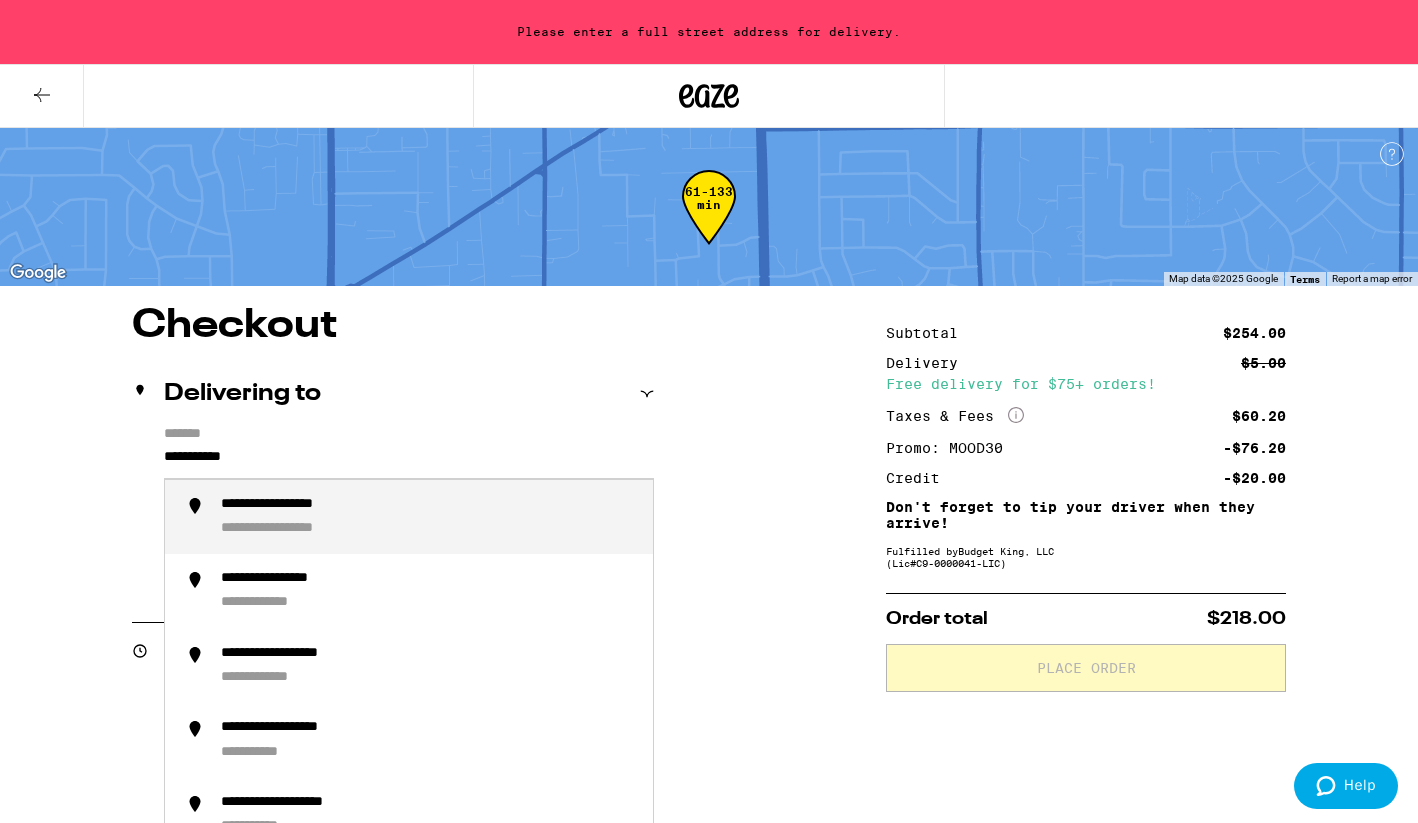 click on "**********" at bounding box center (429, 517) 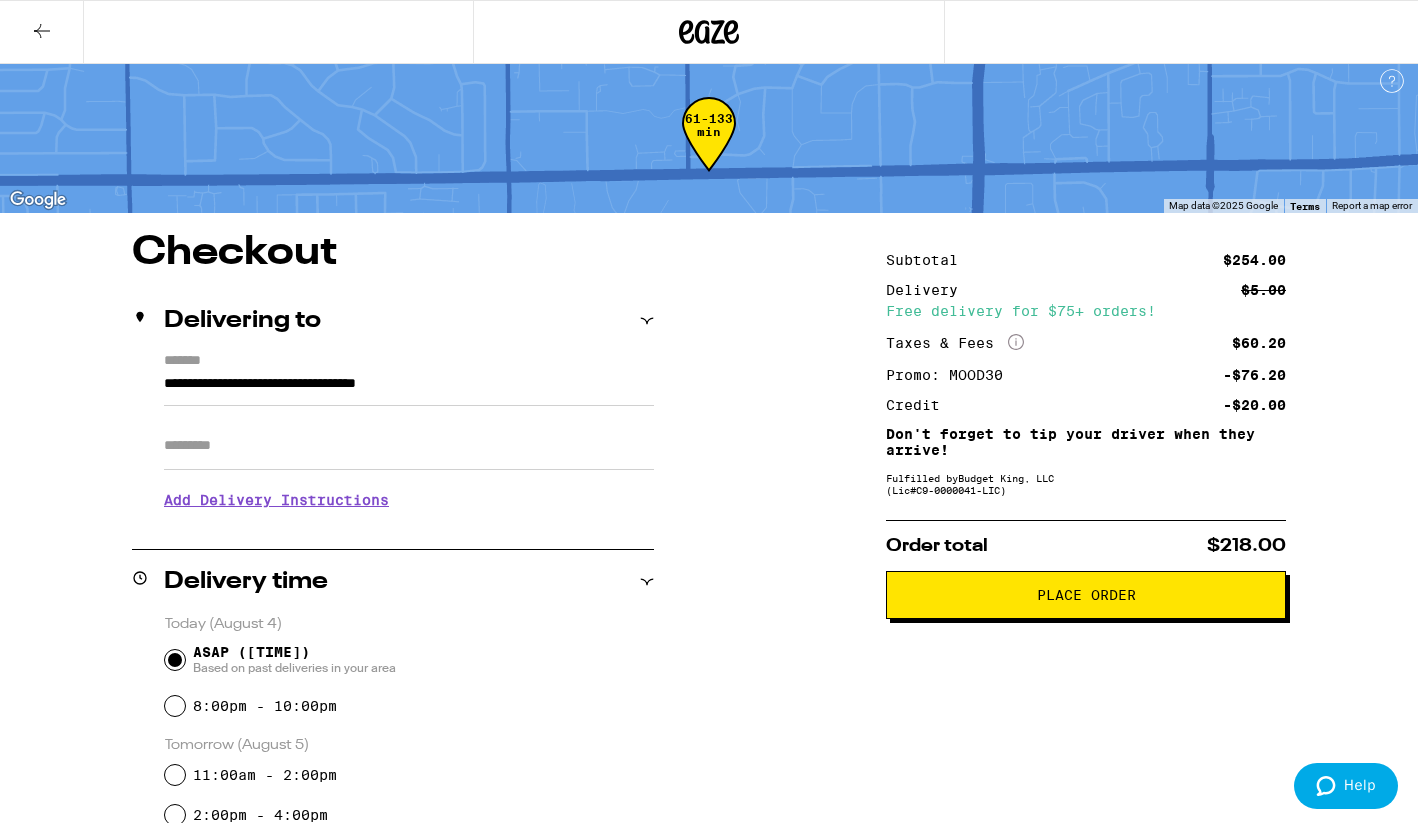 scroll, scrollTop: 10, scrollLeft: 0, axis: vertical 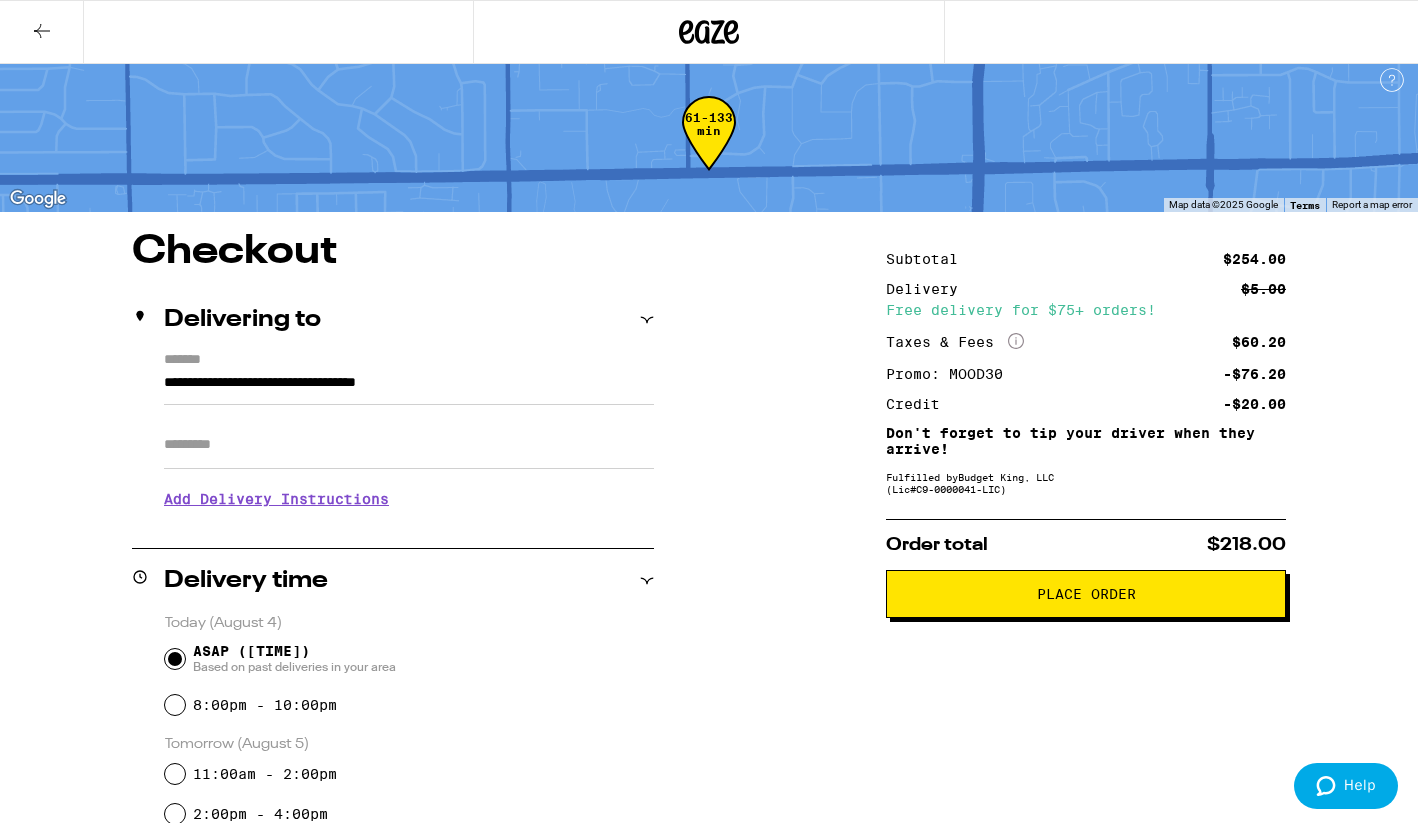 click on "Place Order" at bounding box center [1086, 594] 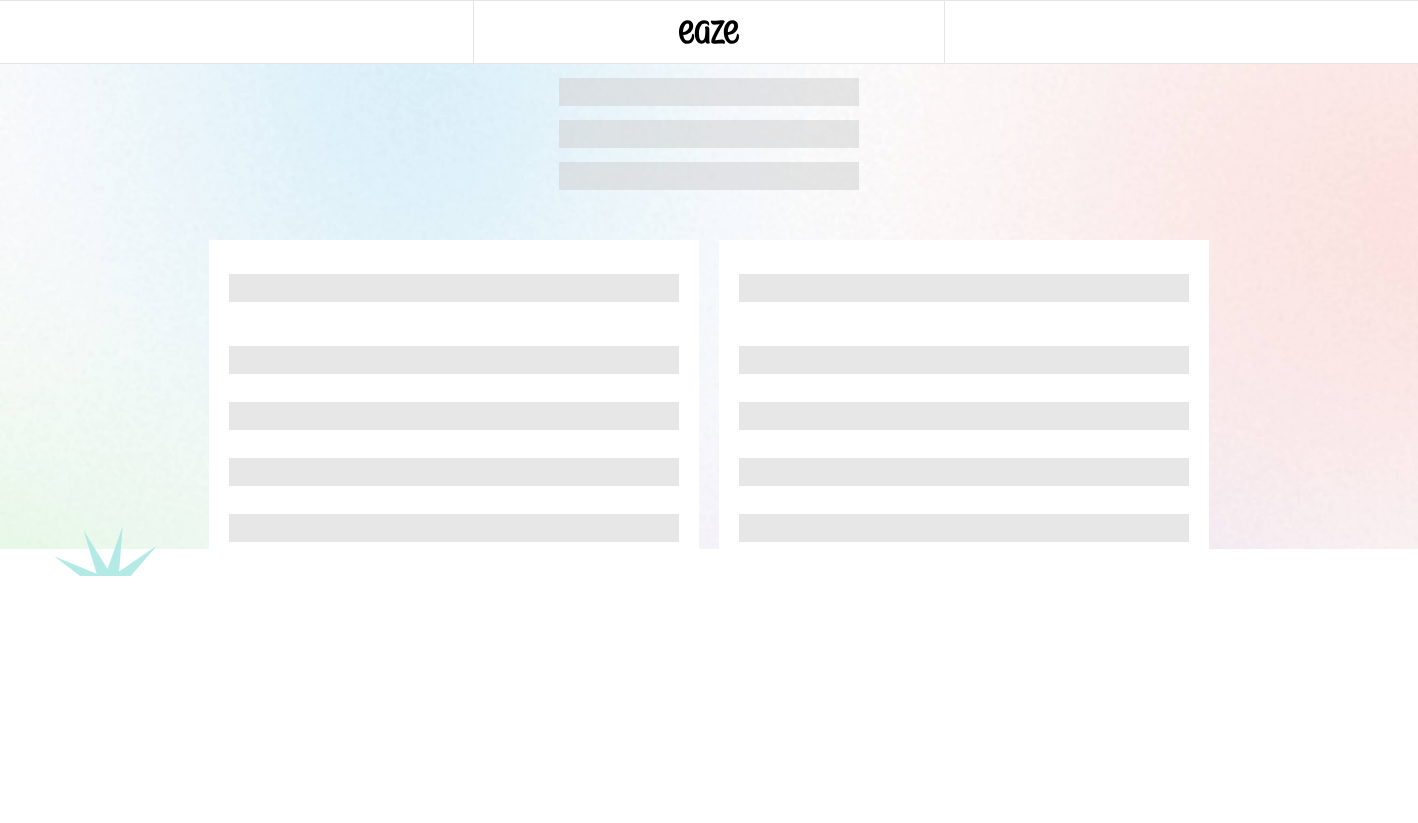 scroll, scrollTop: 0, scrollLeft: 0, axis: both 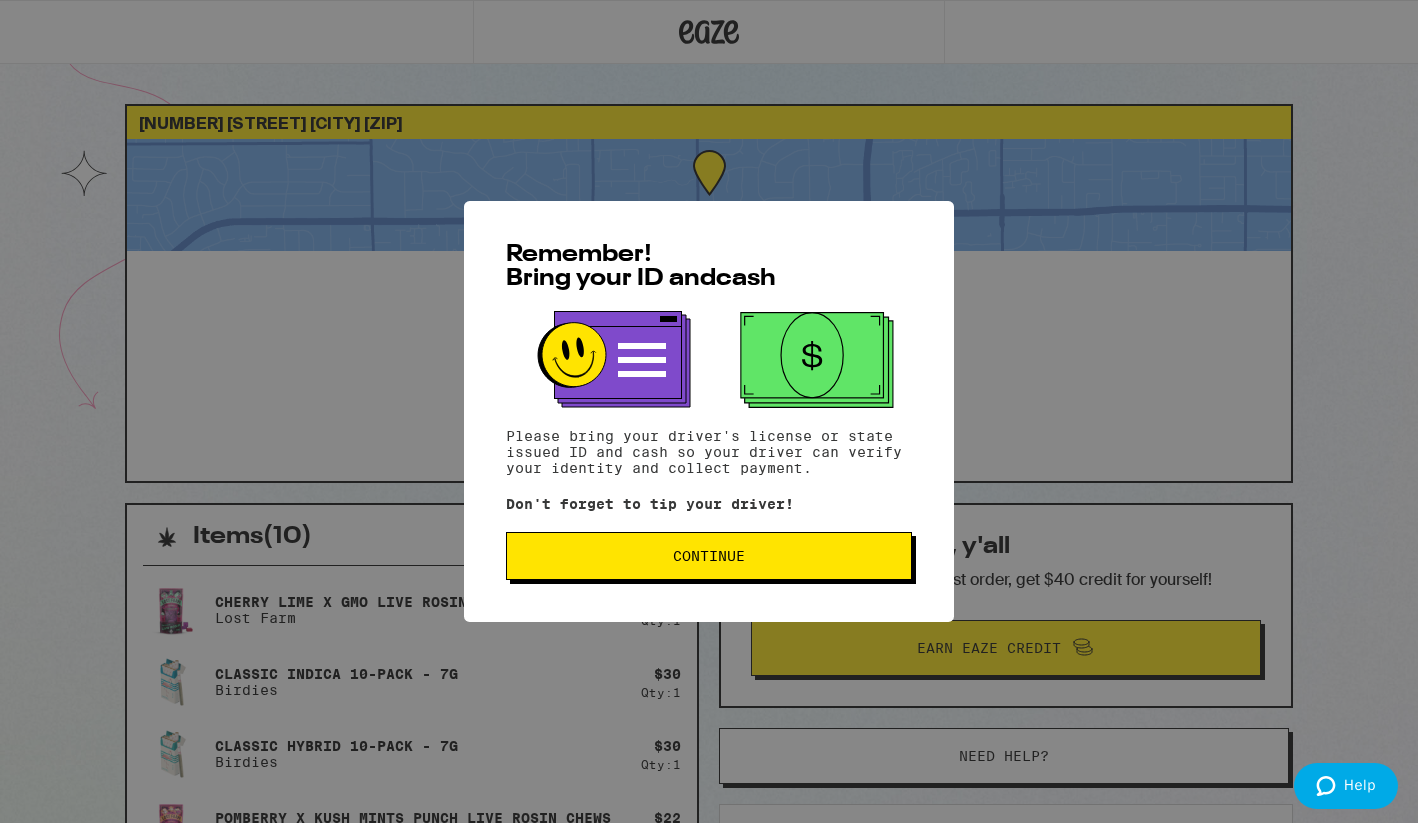 click on "Continue" at bounding box center (709, 556) 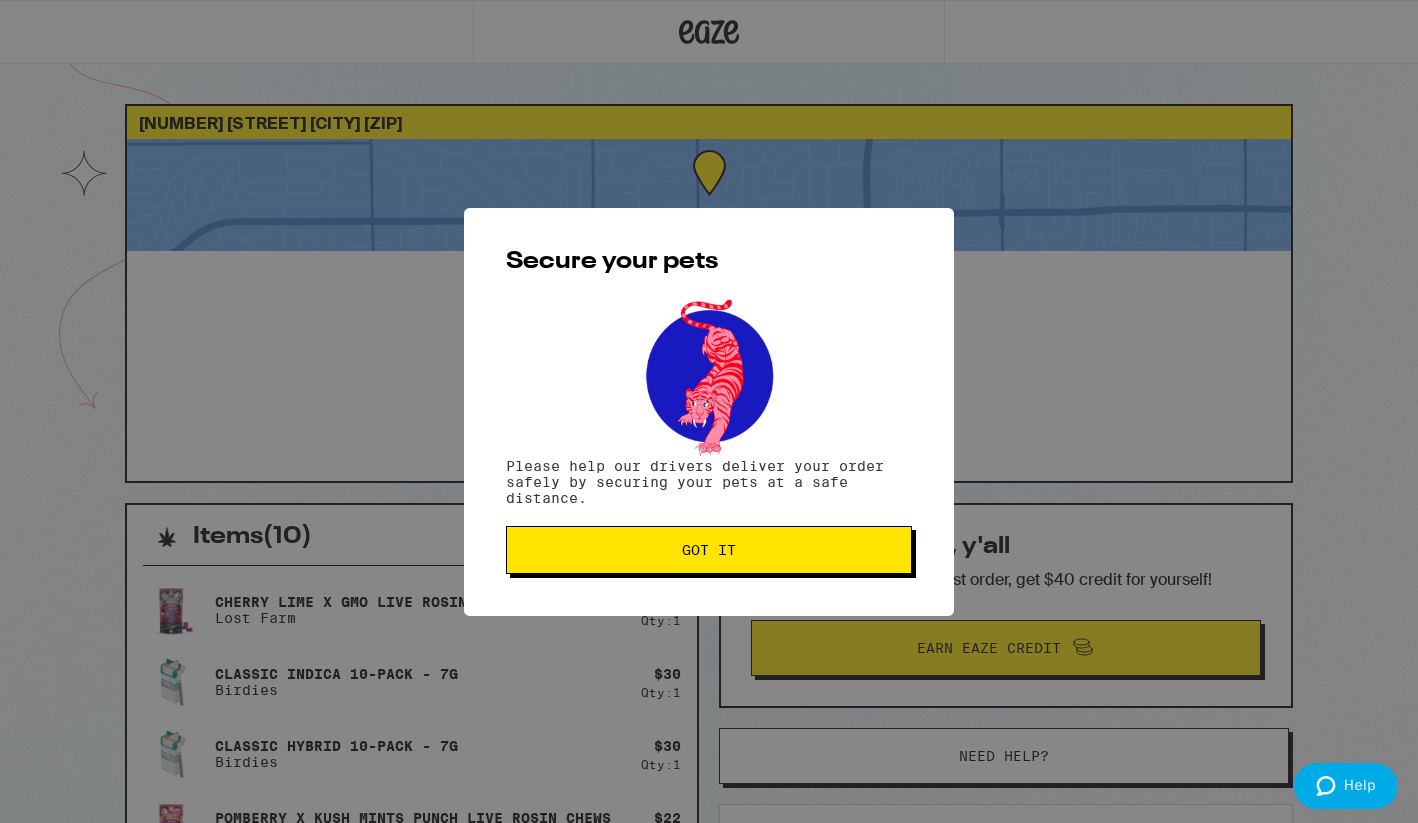 click on "Got it" at bounding box center [709, 550] 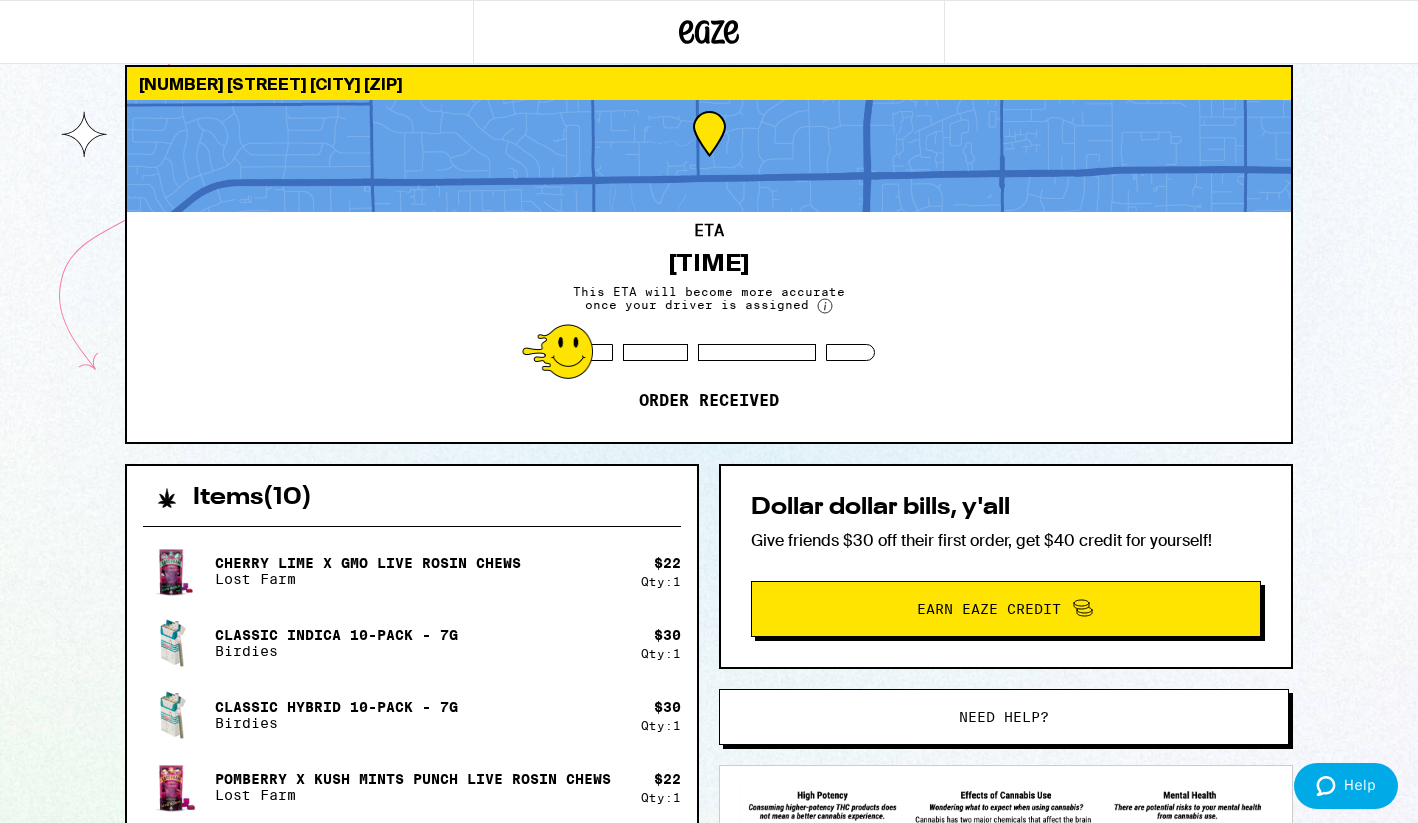 scroll, scrollTop: 0, scrollLeft: 0, axis: both 